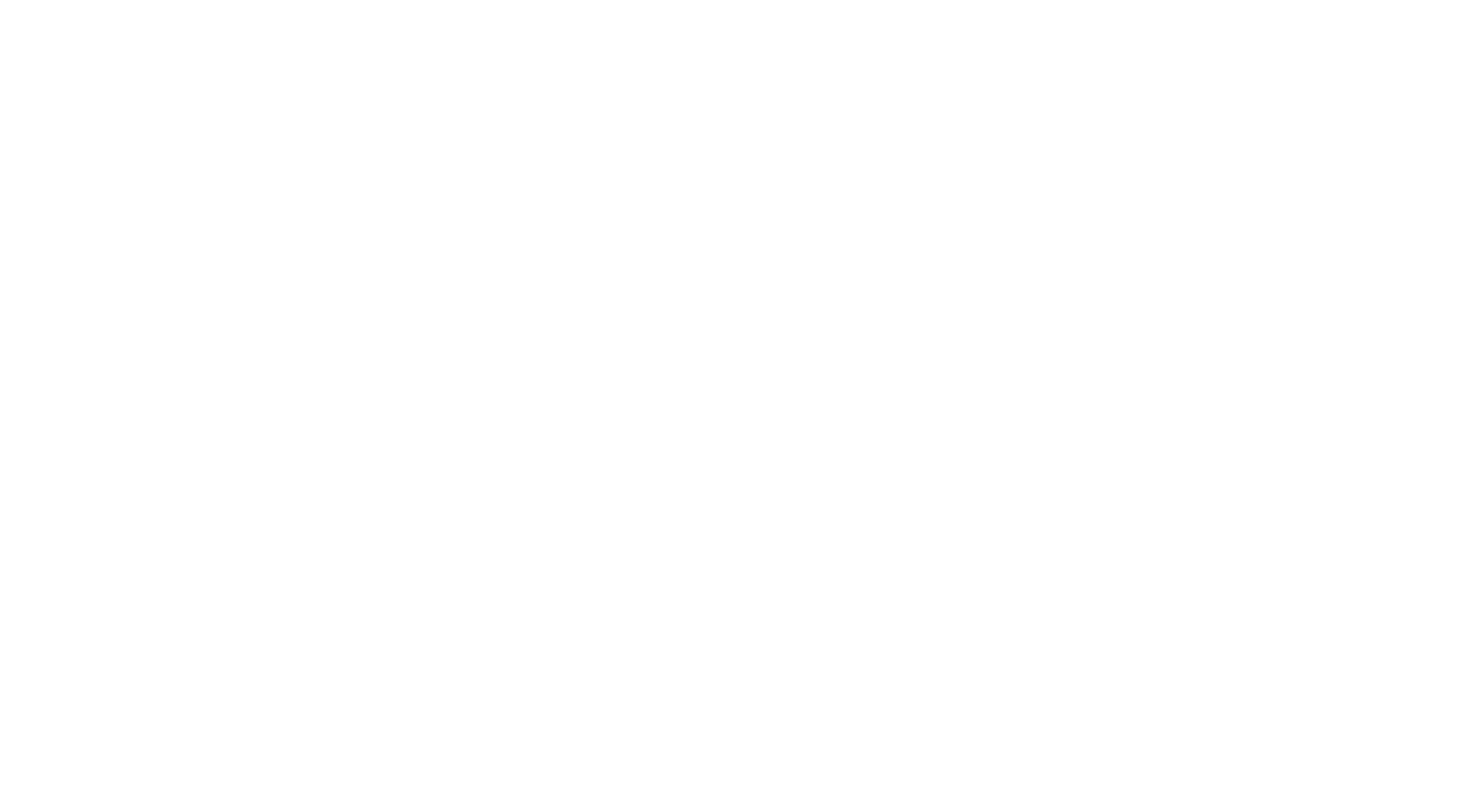 scroll, scrollTop: 0, scrollLeft: 0, axis: both 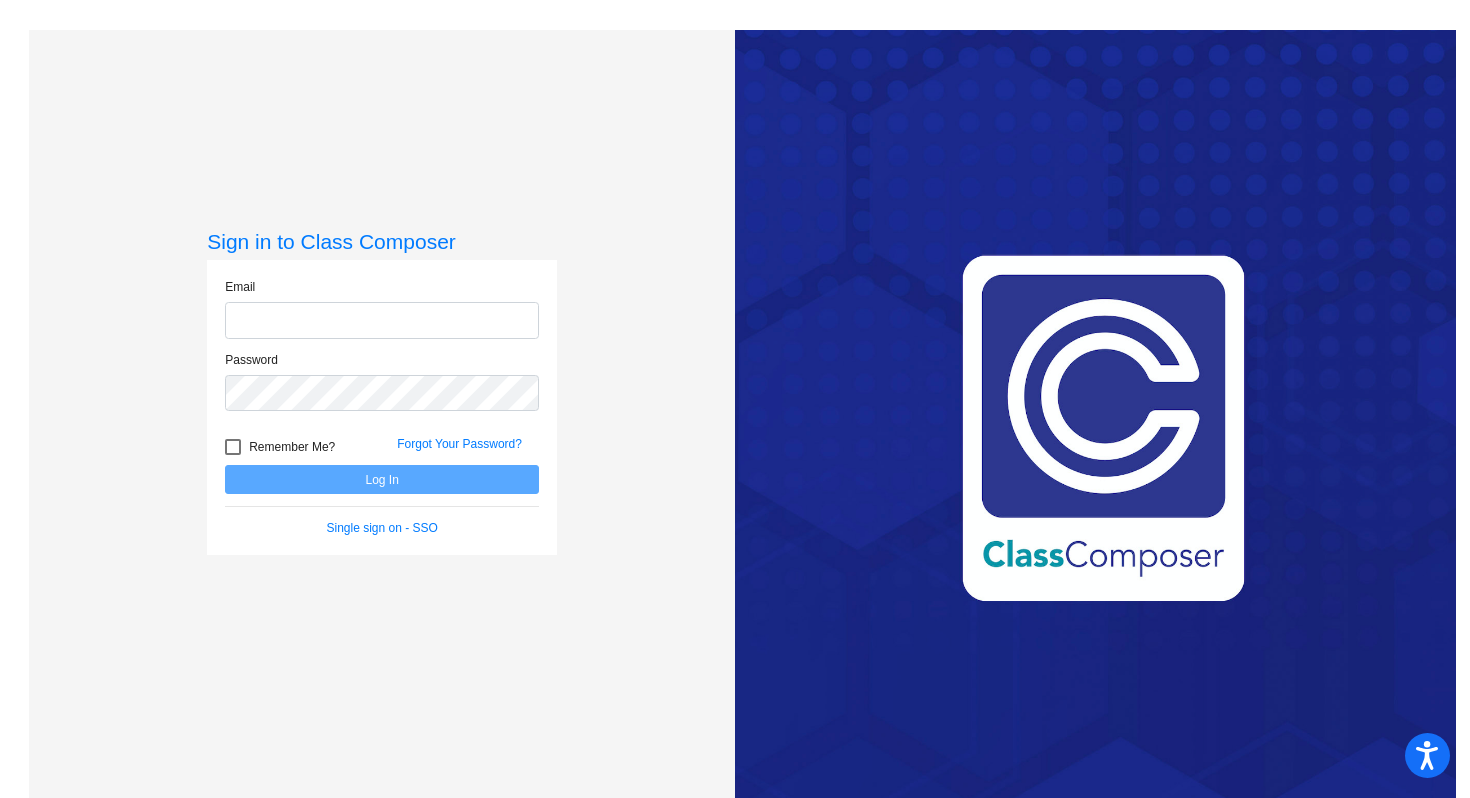 type on "[EMAIL]" 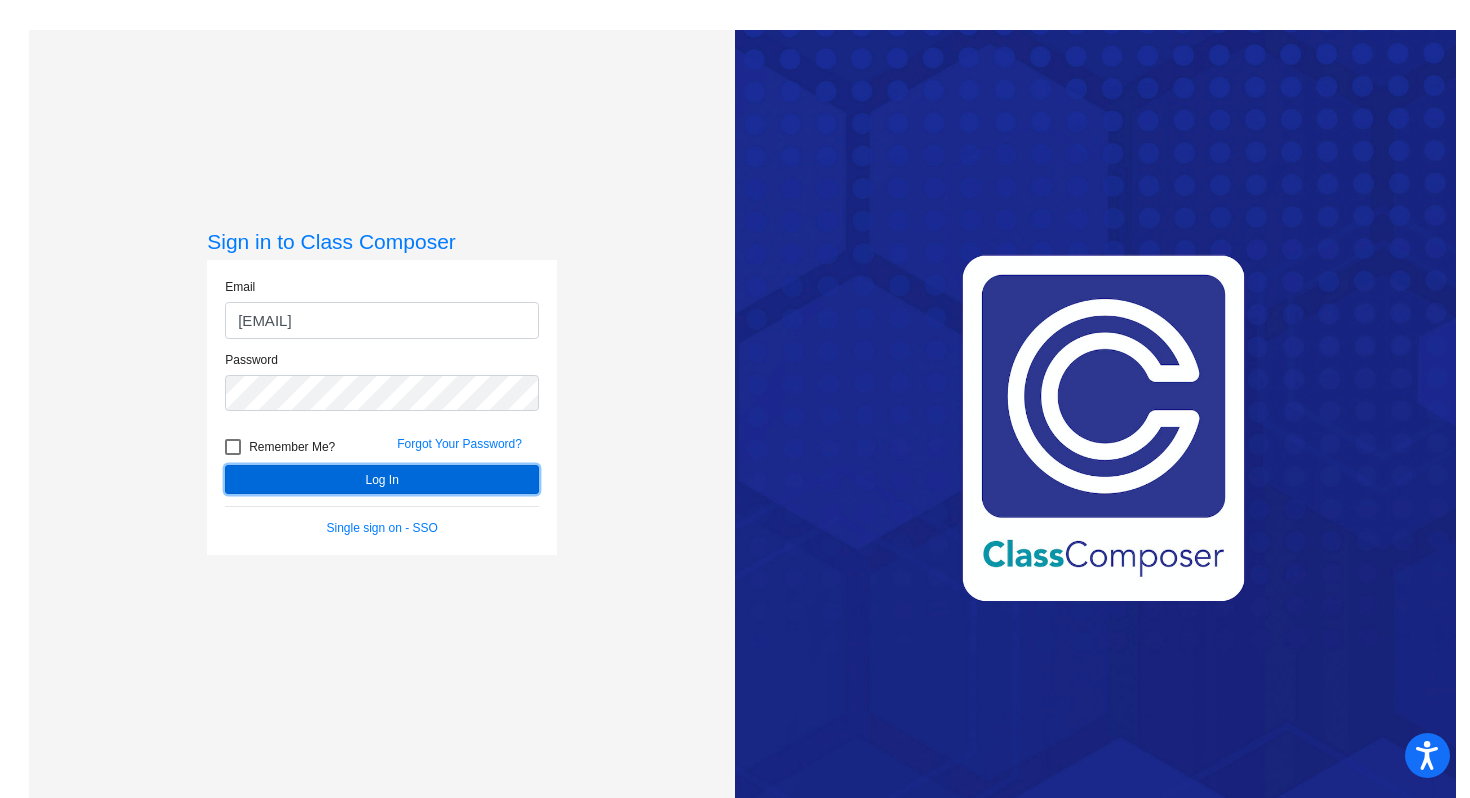 click on "Log In" 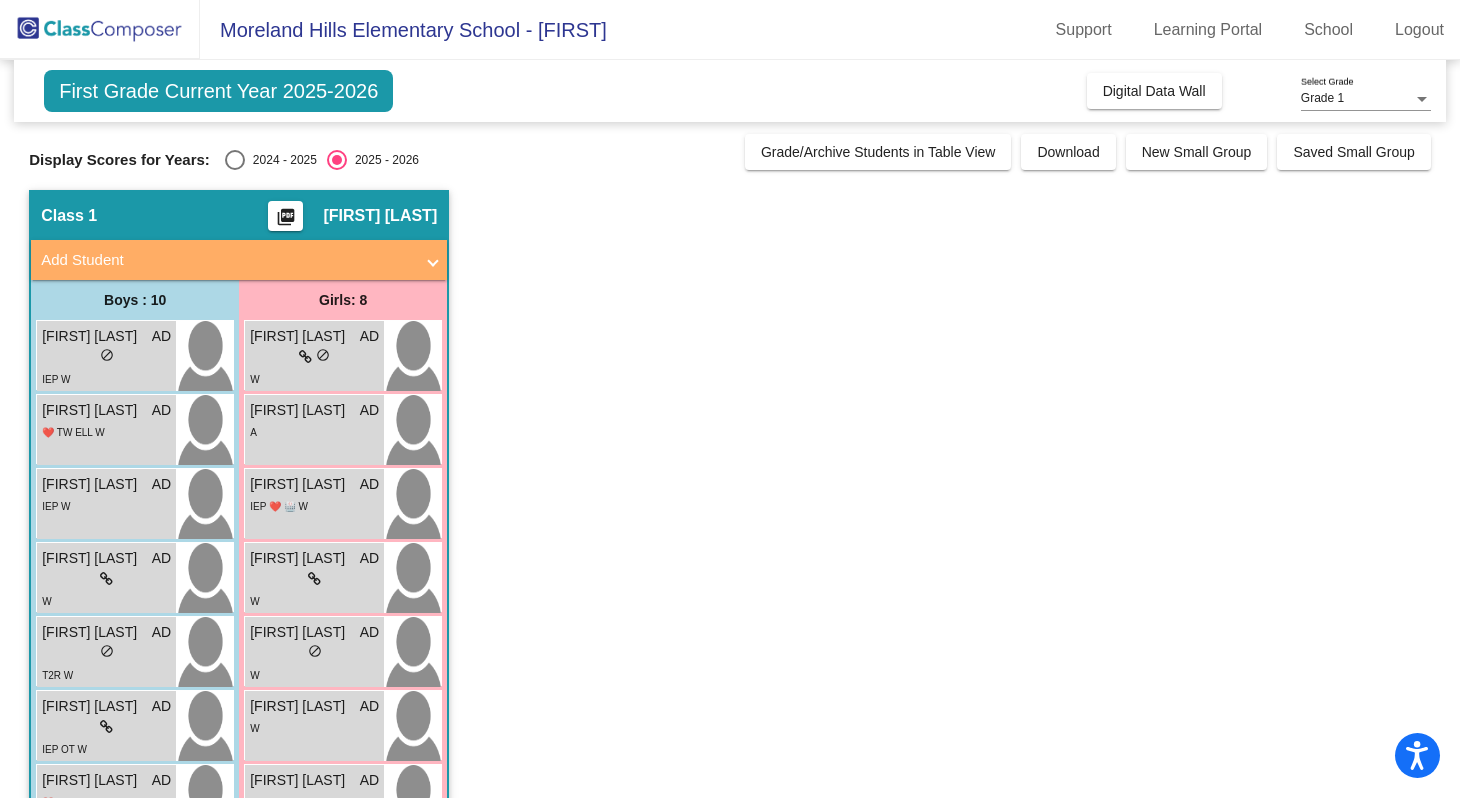 click at bounding box center (235, 160) 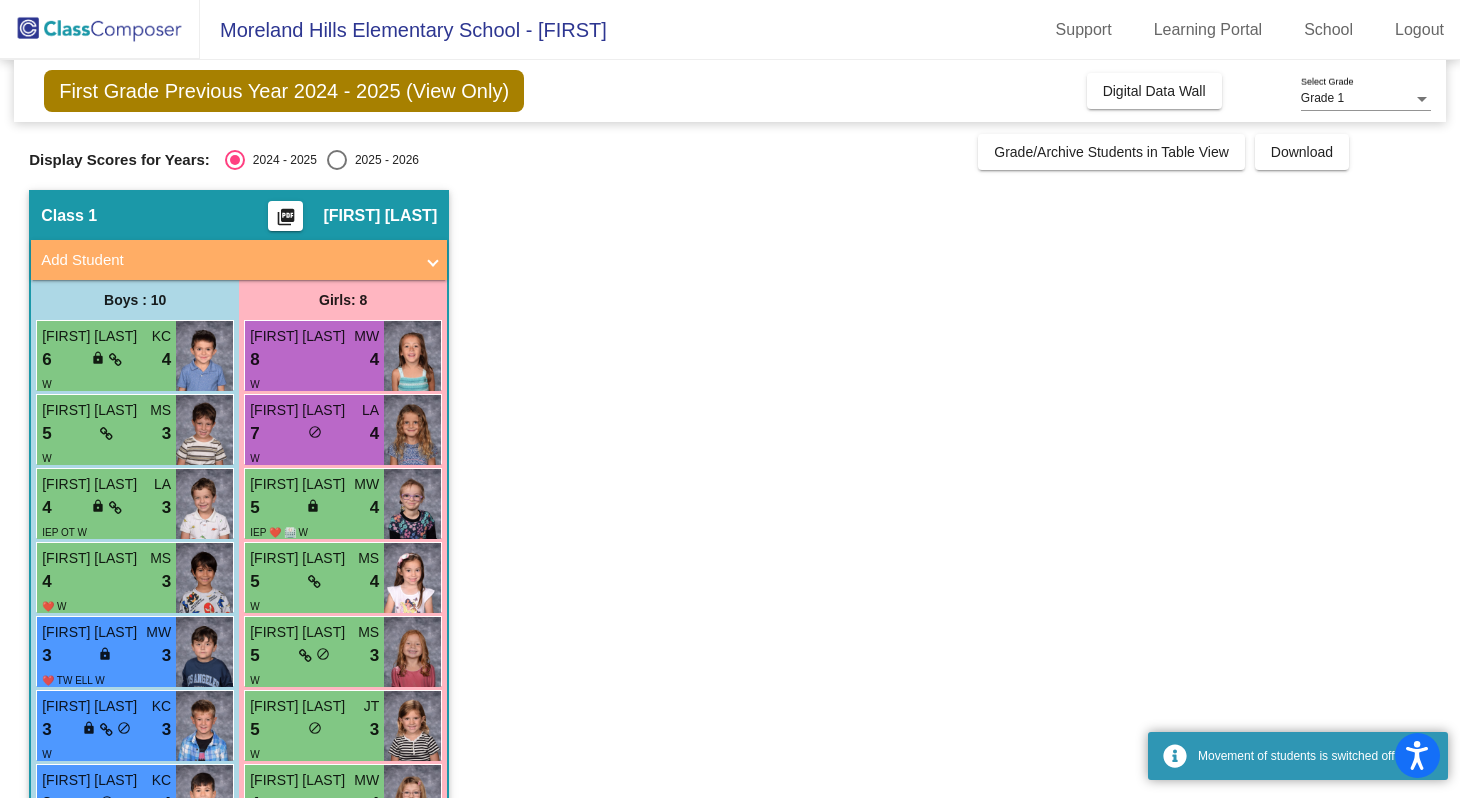scroll, scrollTop: 0, scrollLeft: 0, axis: both 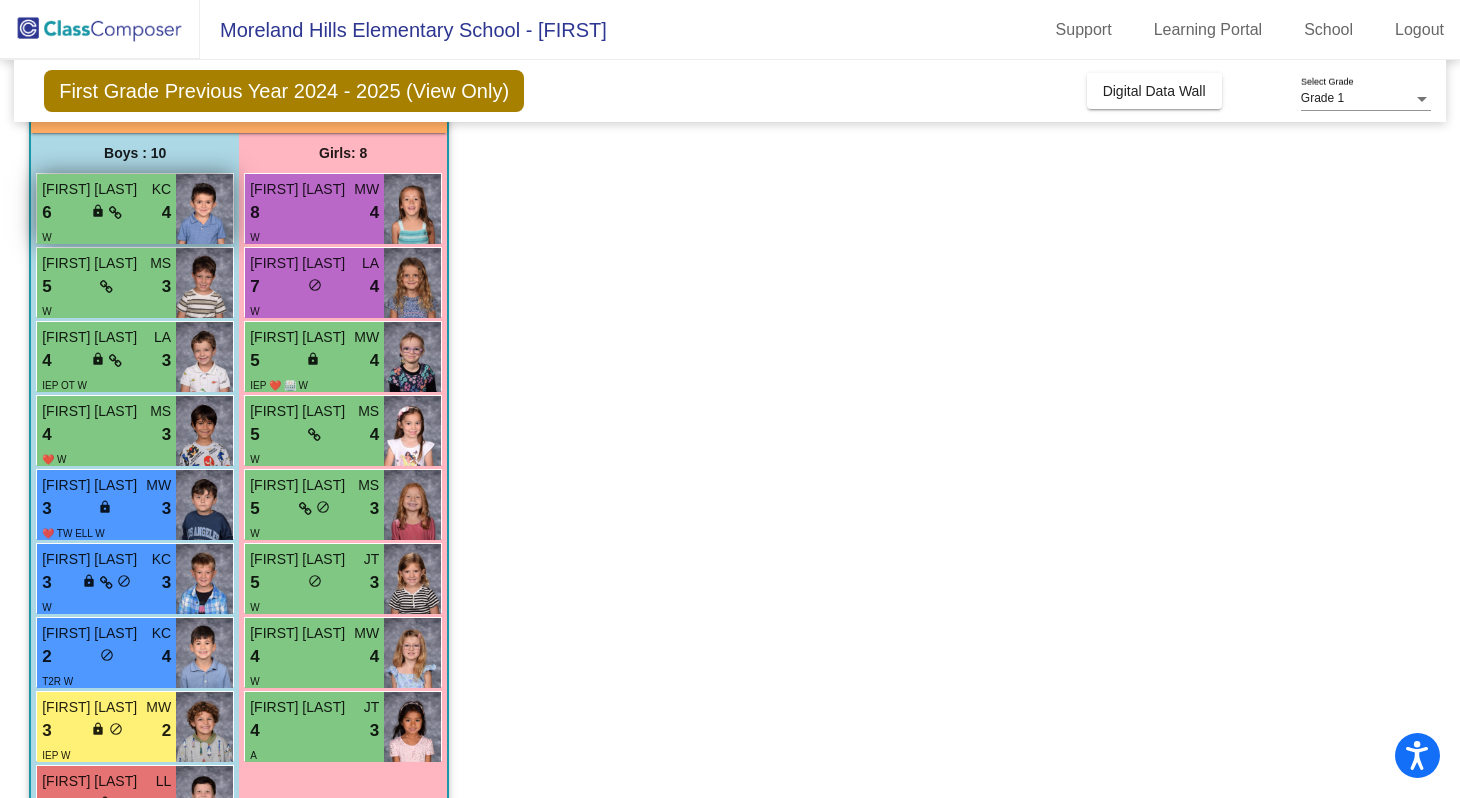 click on "6 lock do_not_disturb_alt 4" at bounding box center (106, 213) 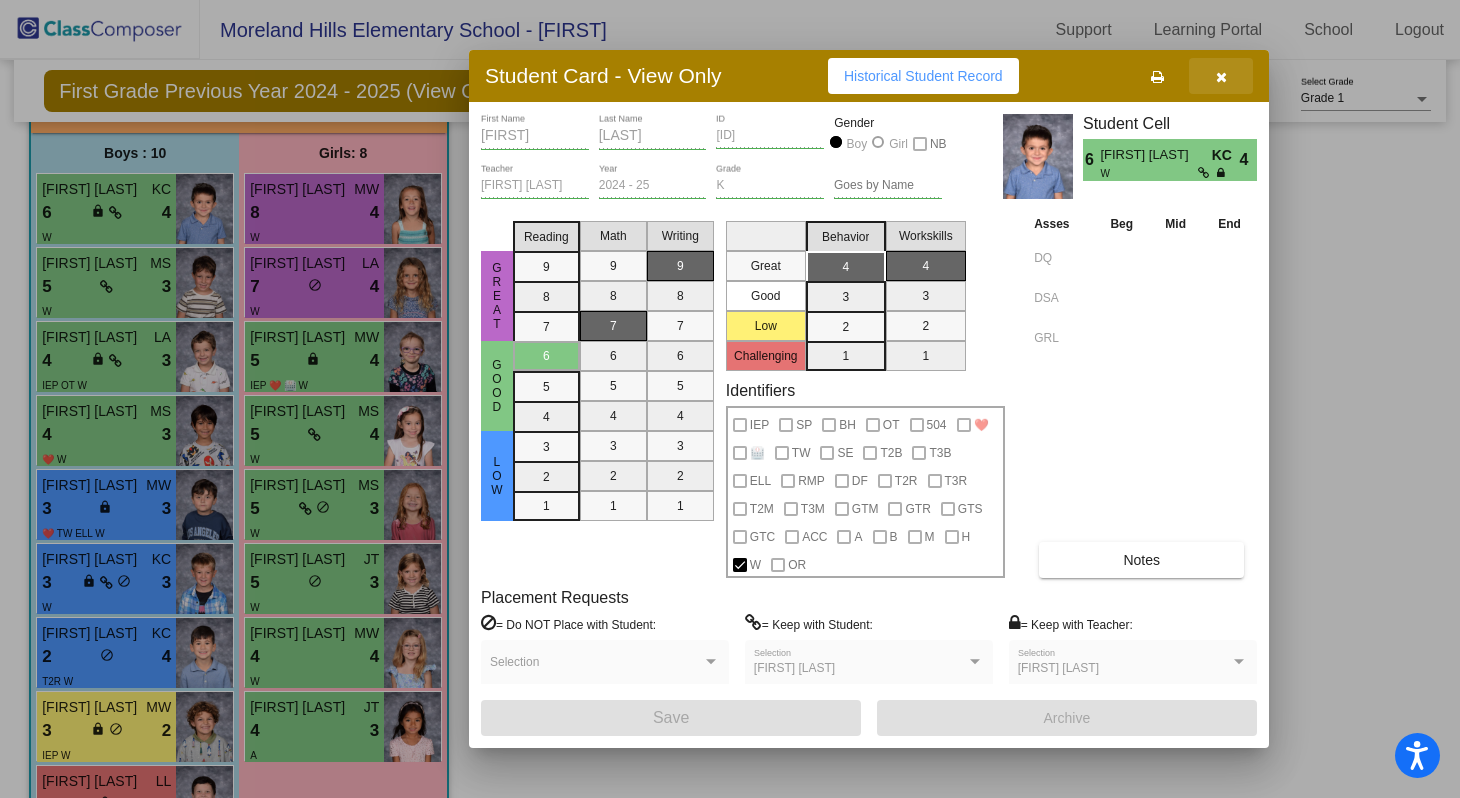 click at bounding box center (1221, 77) 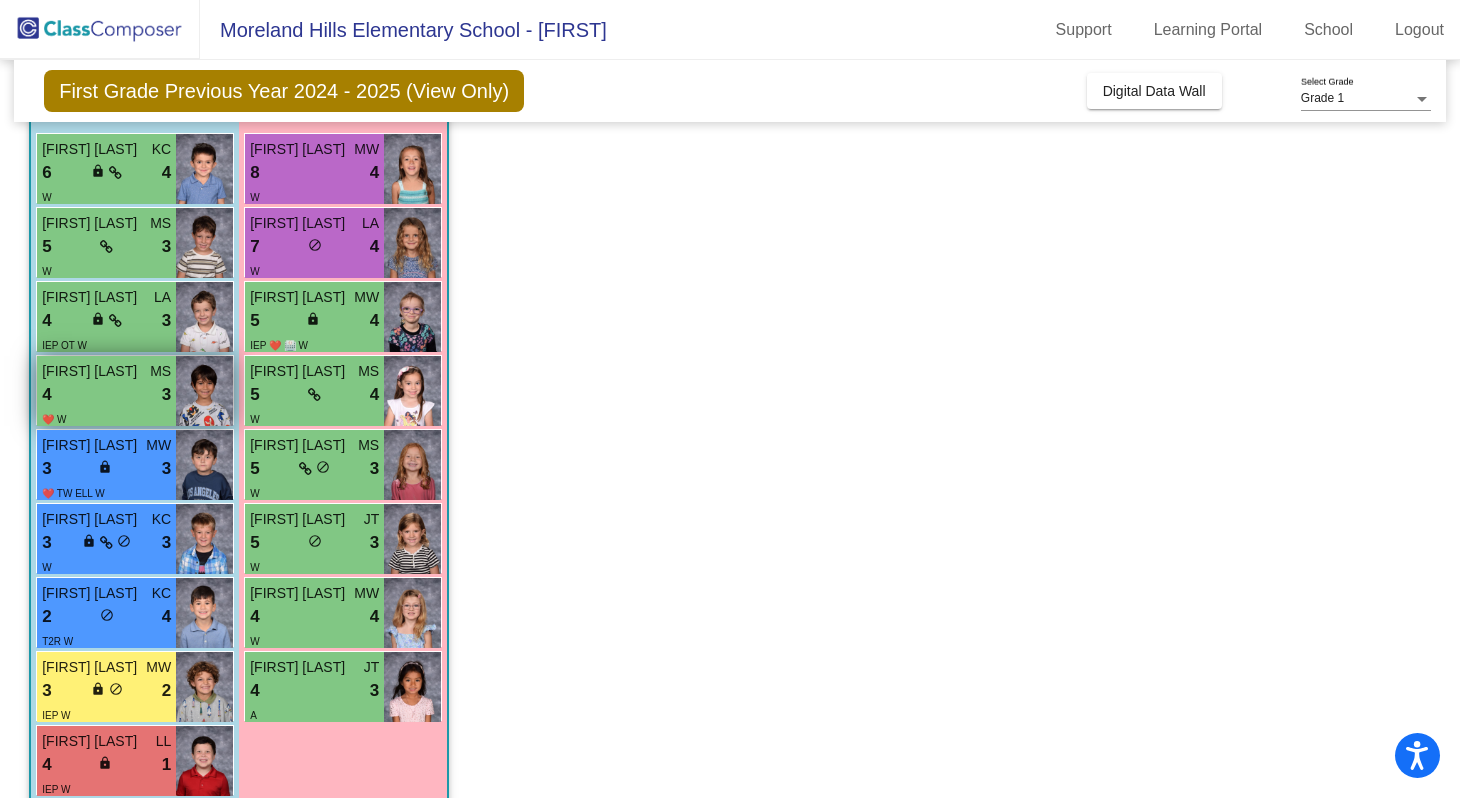 scroll, scrollTop: 195, scrollLeft: 0, axis: vertical 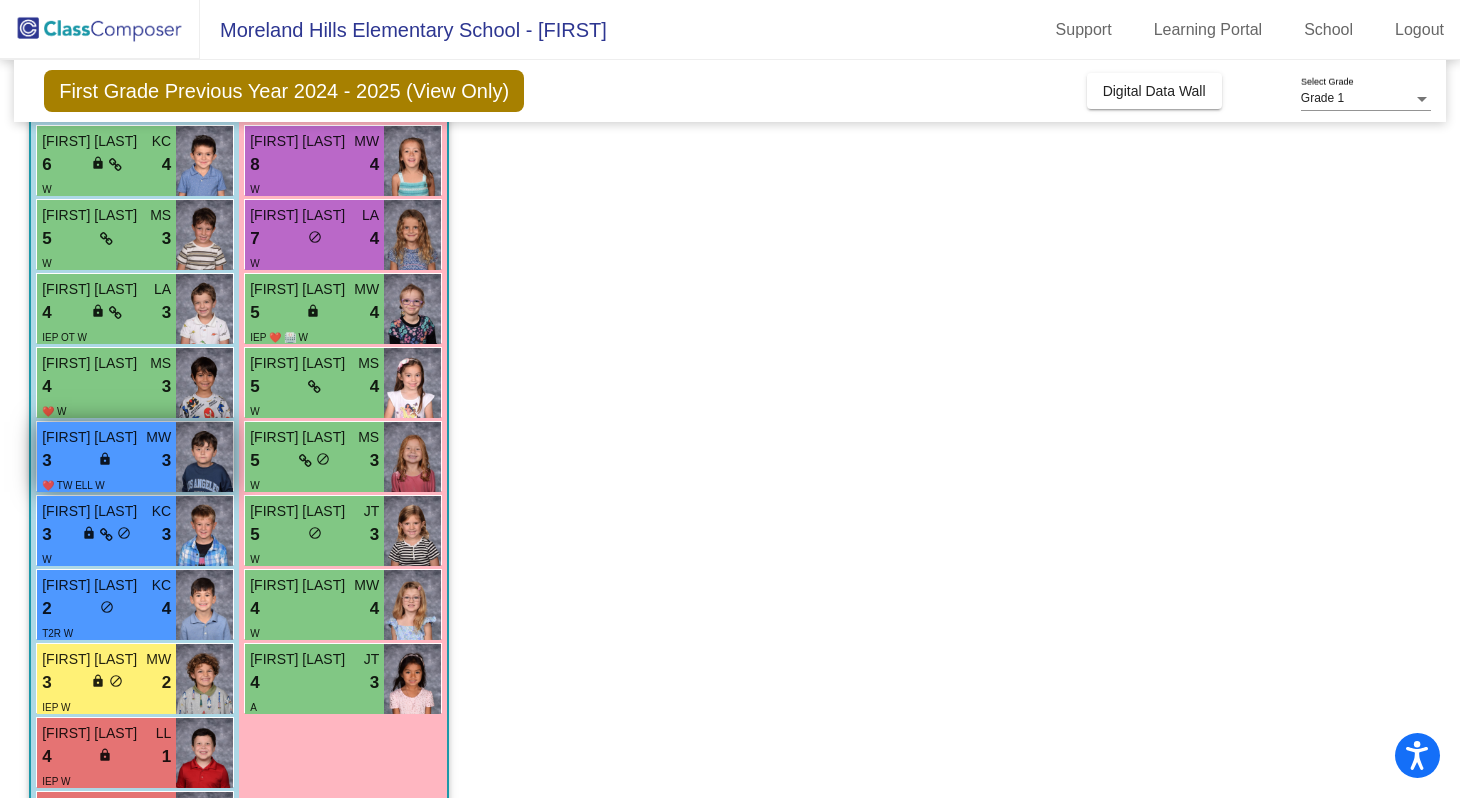 click on "[FIRST] [LAST]" at bounding box center [92, 437] 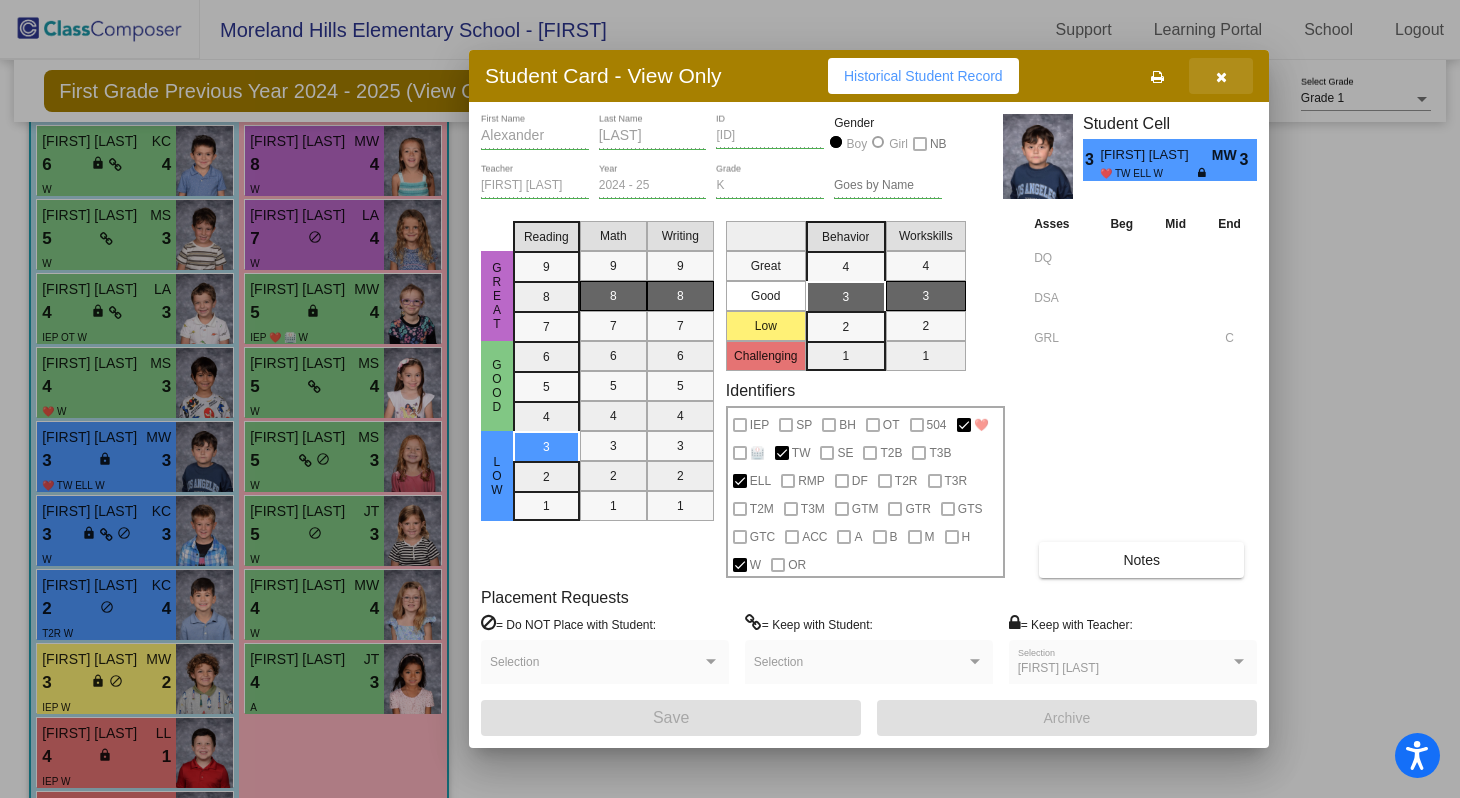 click at bounding box center [1221, 76] 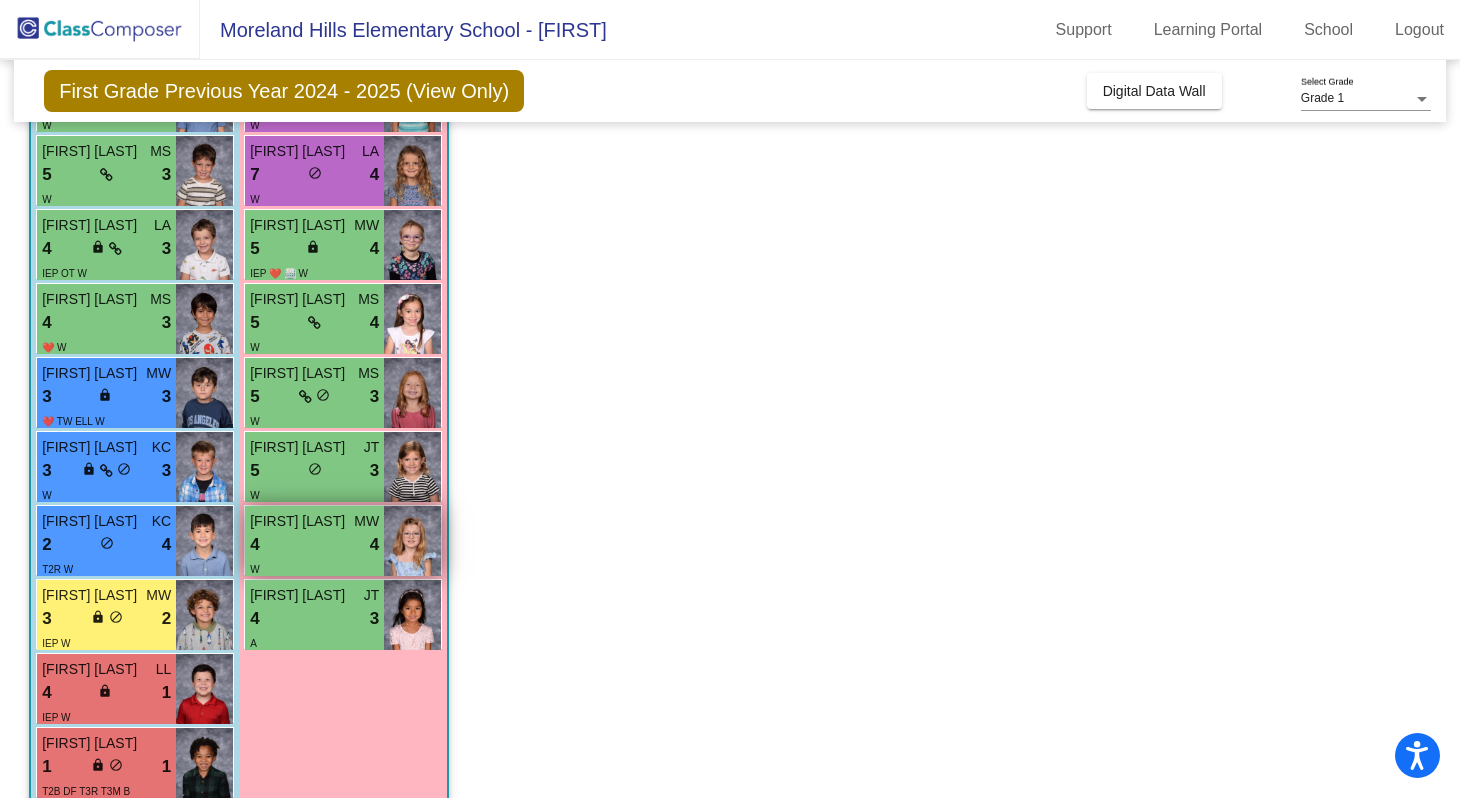 scroll, scrollTop: 260, scrollLeft: 0, axis: vertical 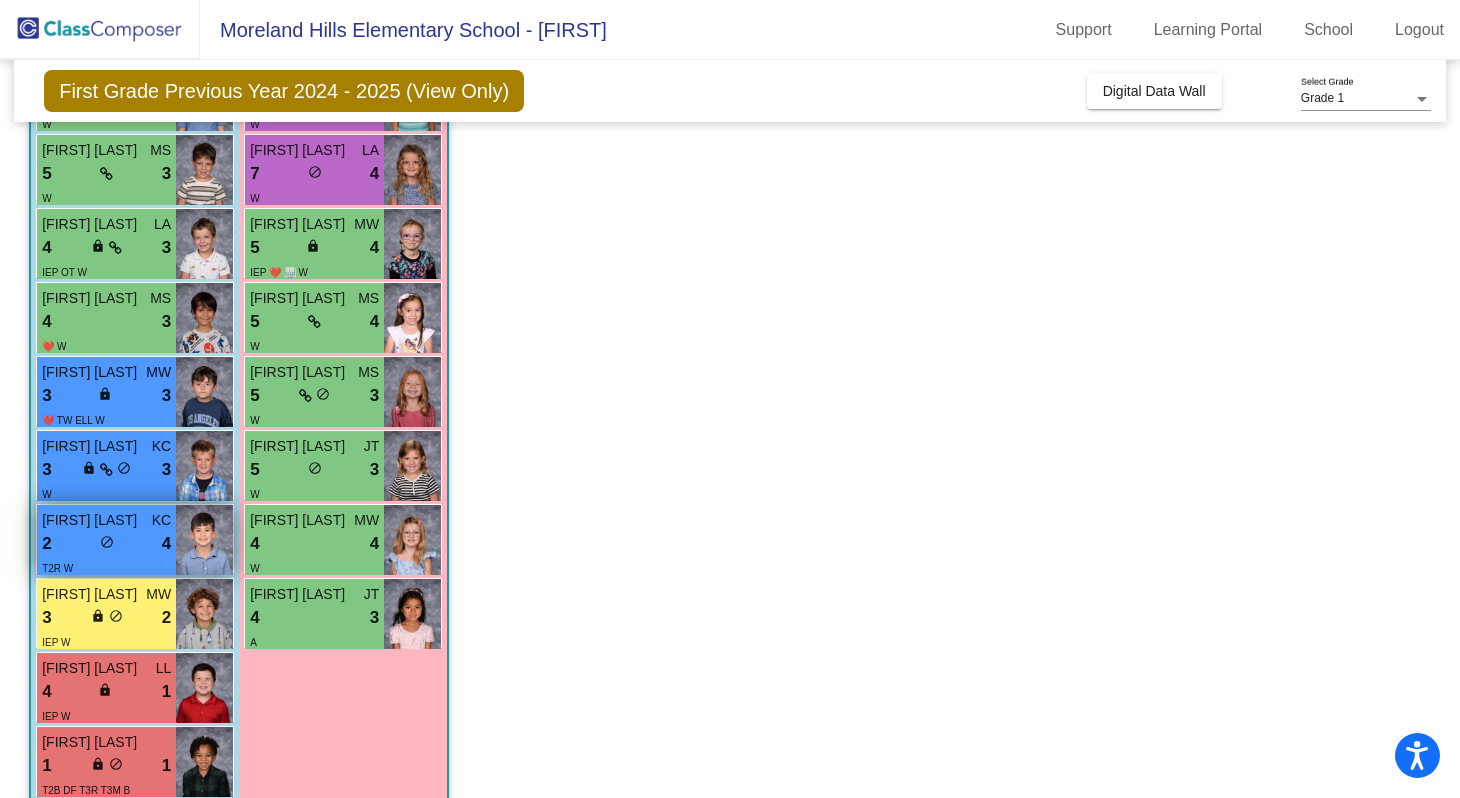 click on "2 lock do_not_disturb_alt 4" at bounding box center (106, 544) 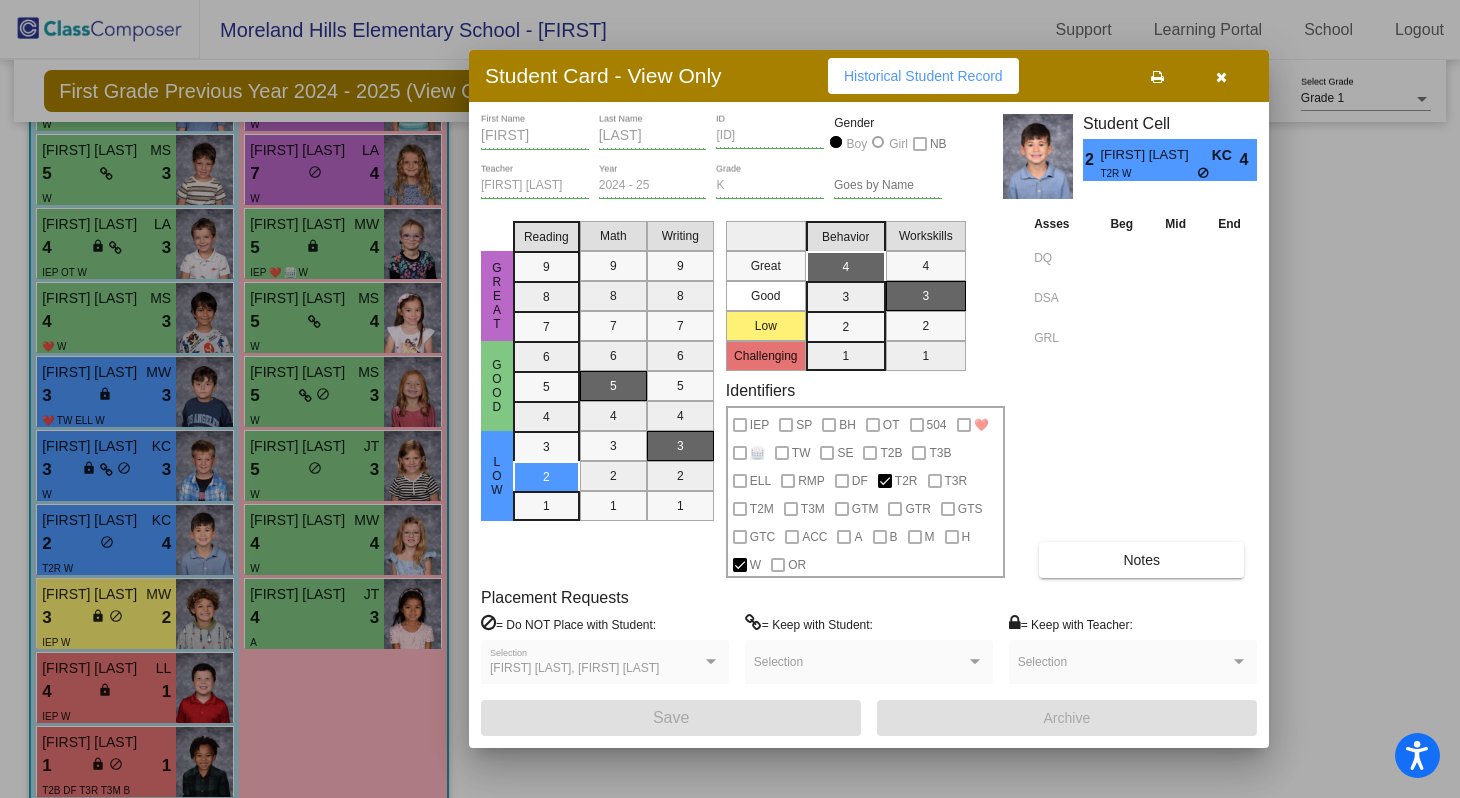 click at bounding box center [1221, 76] 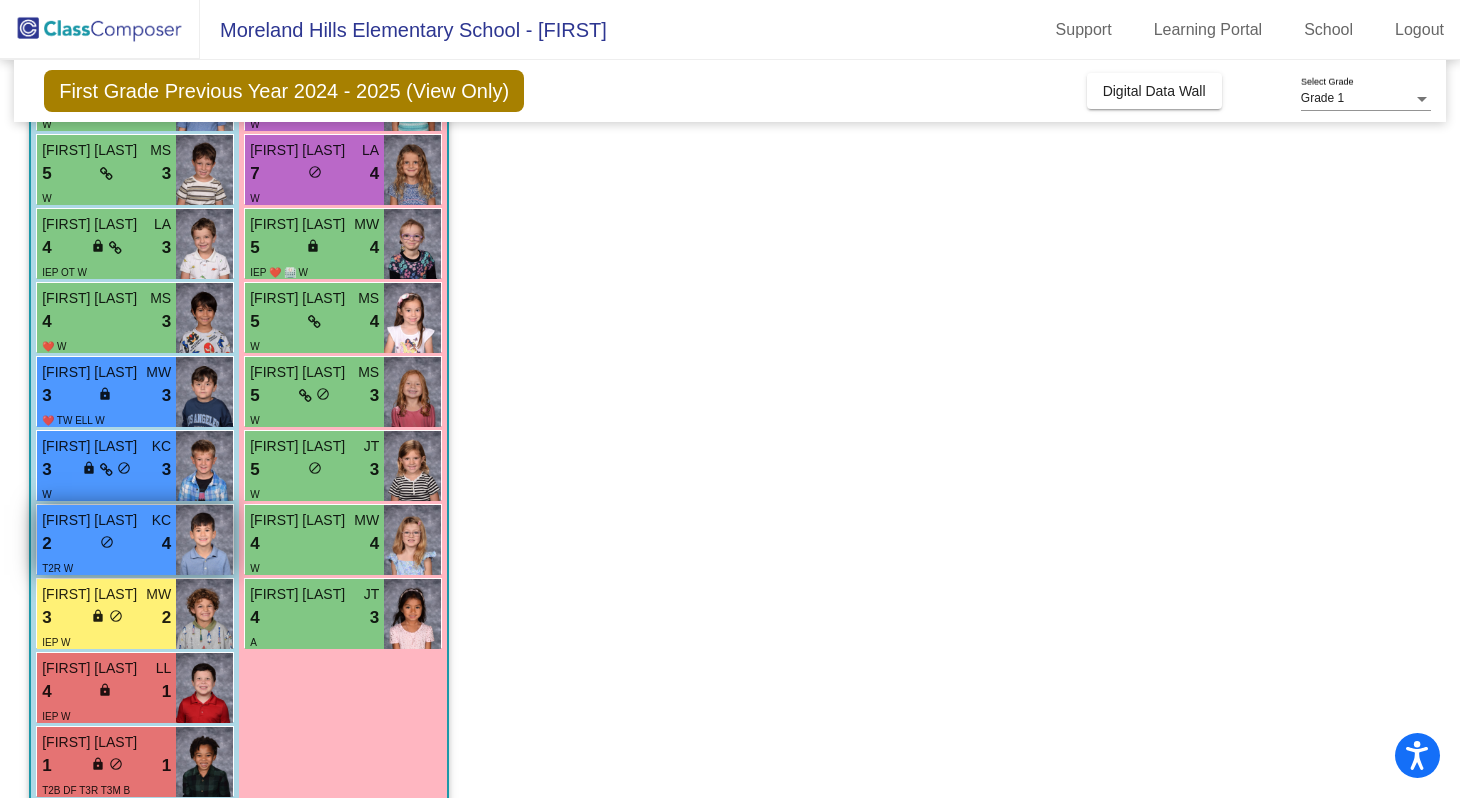 click on "2 lock do_not_disturb_alt 4" at bounding box center (106, 544) 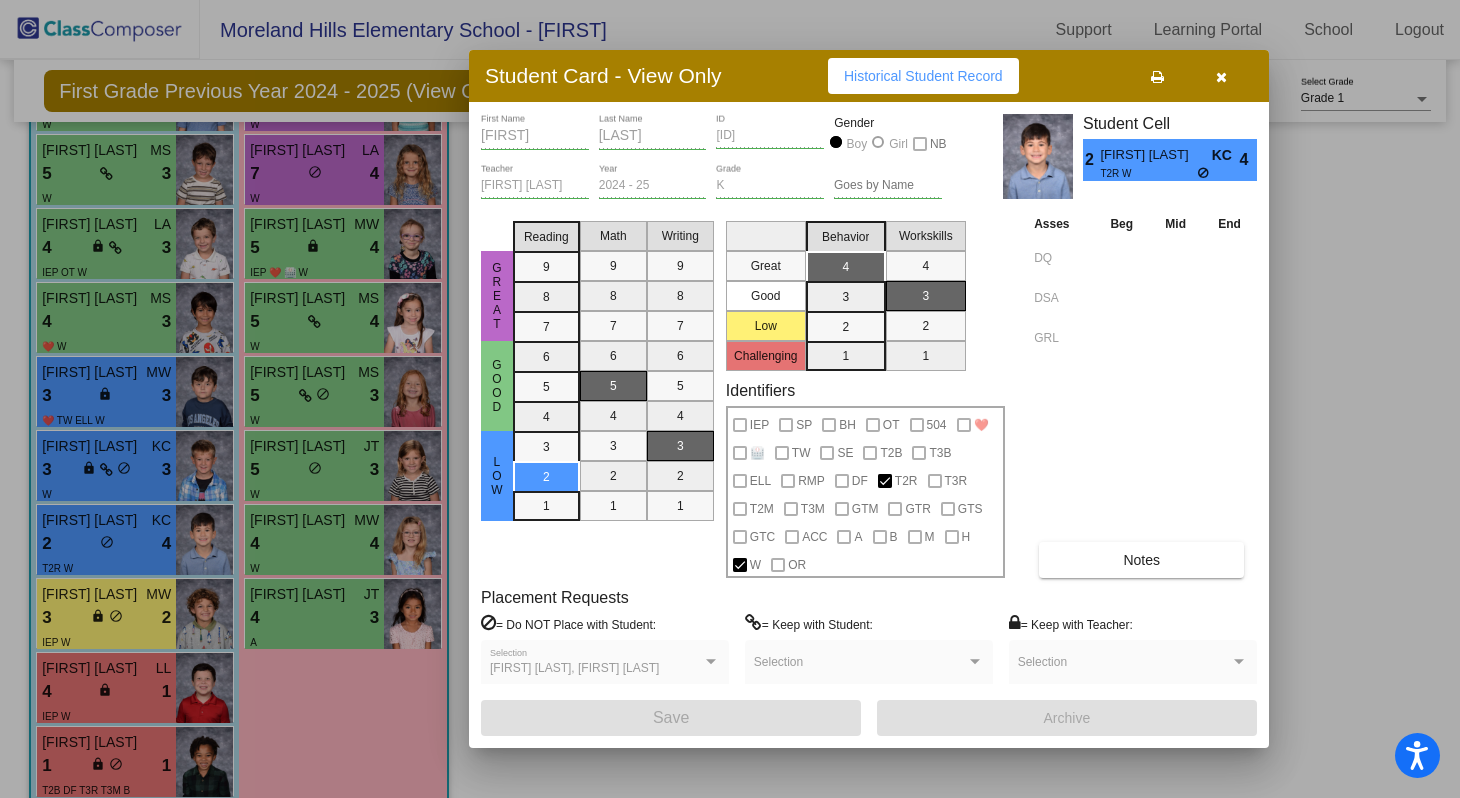 click at bounding box center [1221, 76] 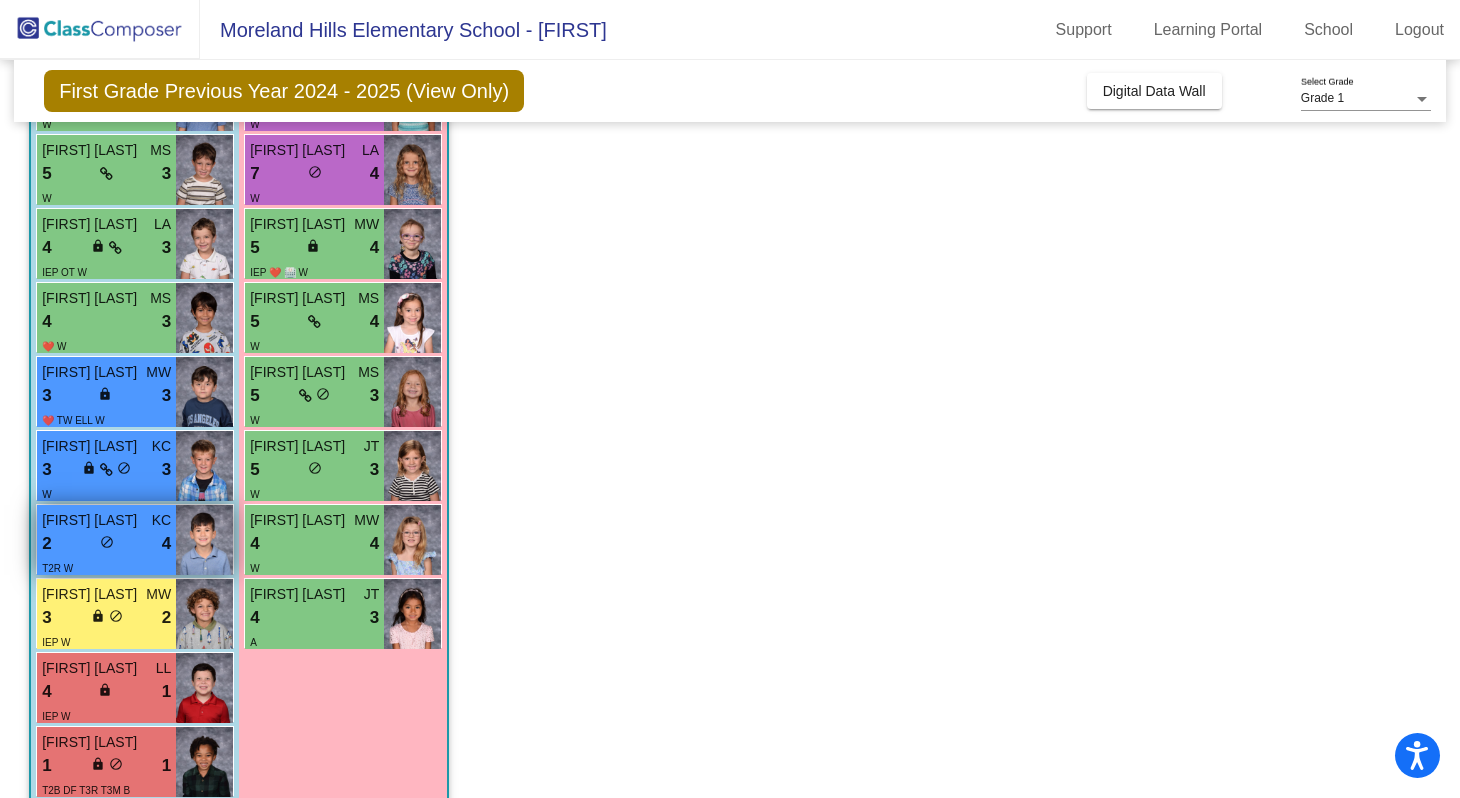 scroll, scrollTop: 294, scrollLeft: 0, axis: vertical 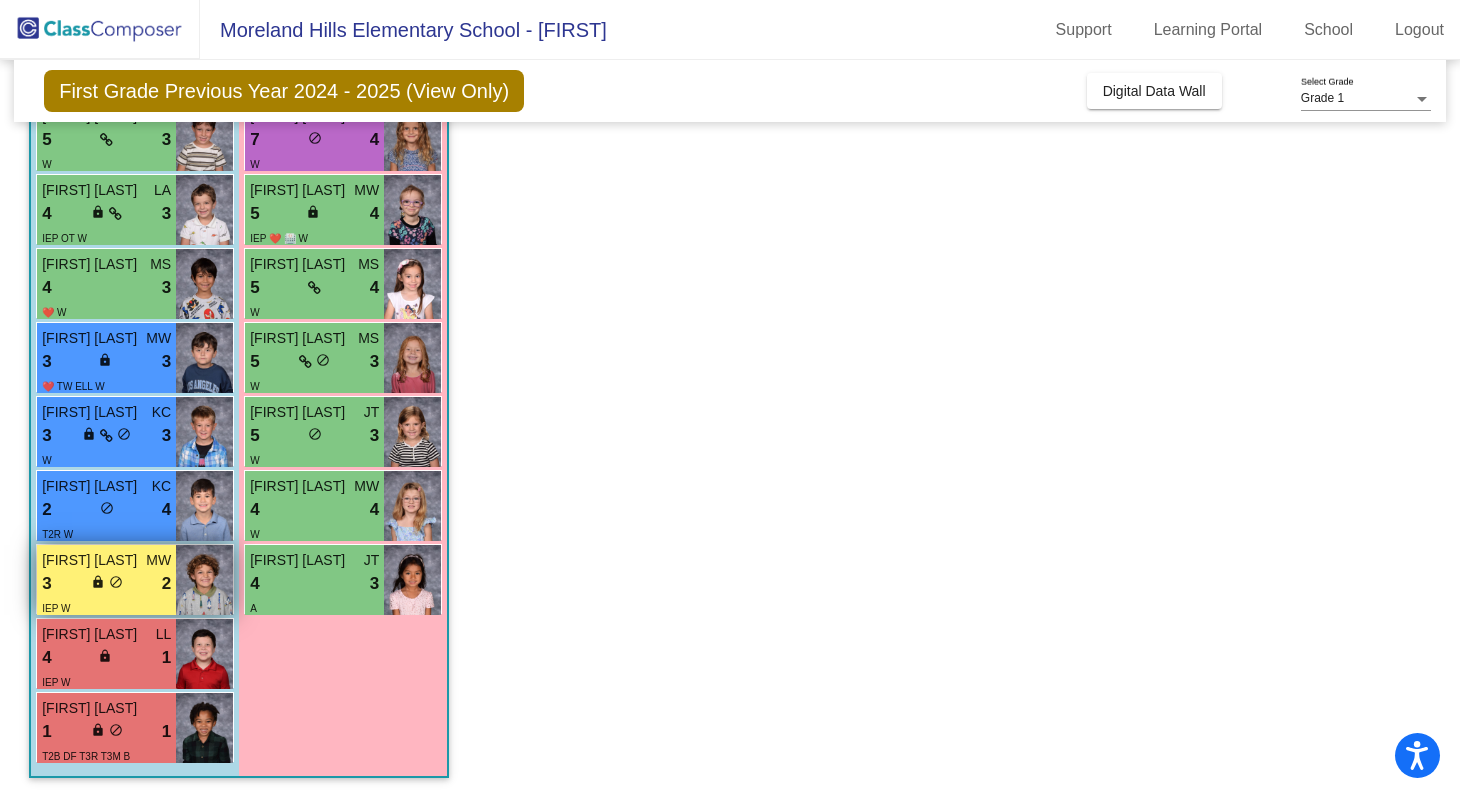 click on "IEP W" at bounding box center (106, 607) 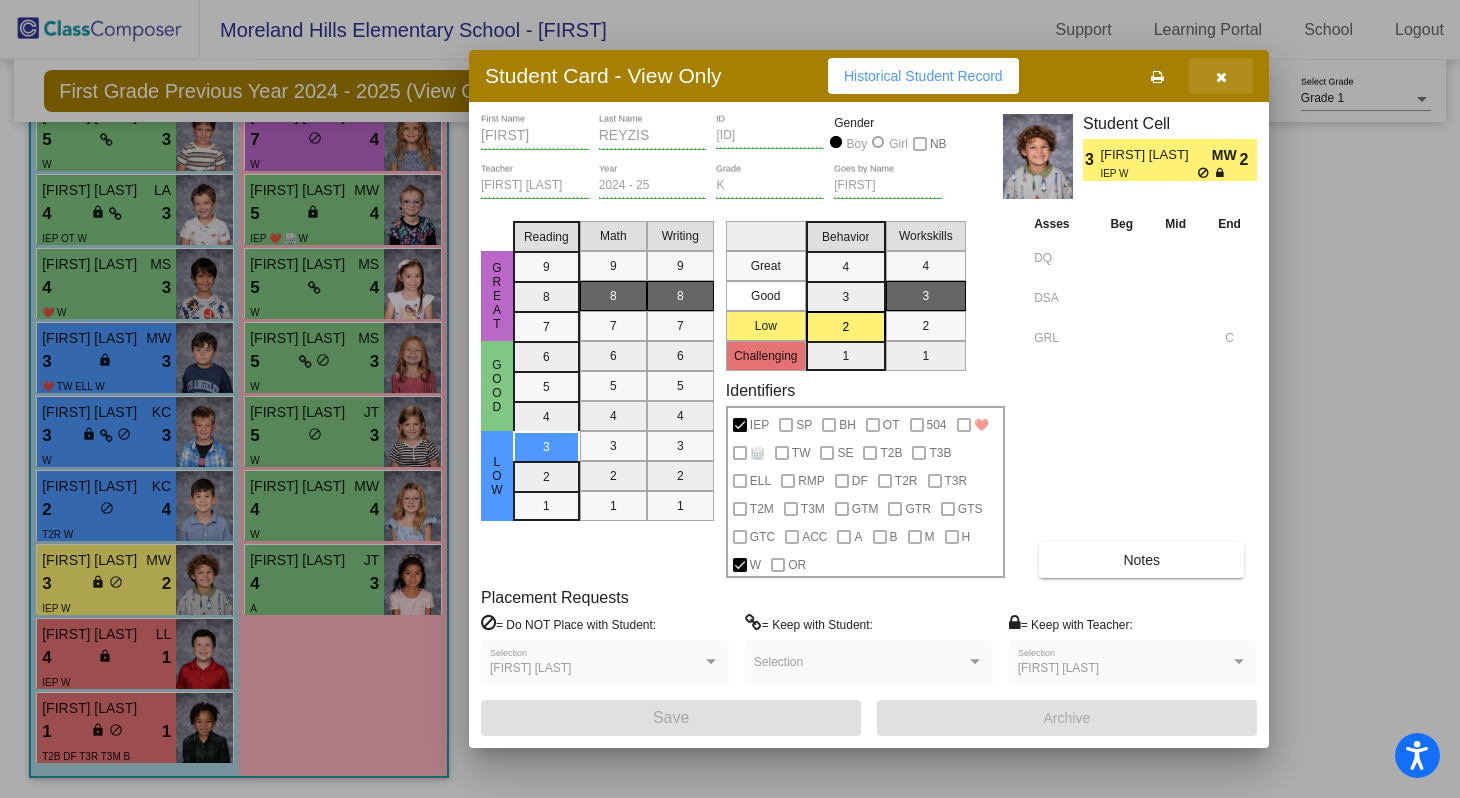 click at bounding box center [1221, 77] 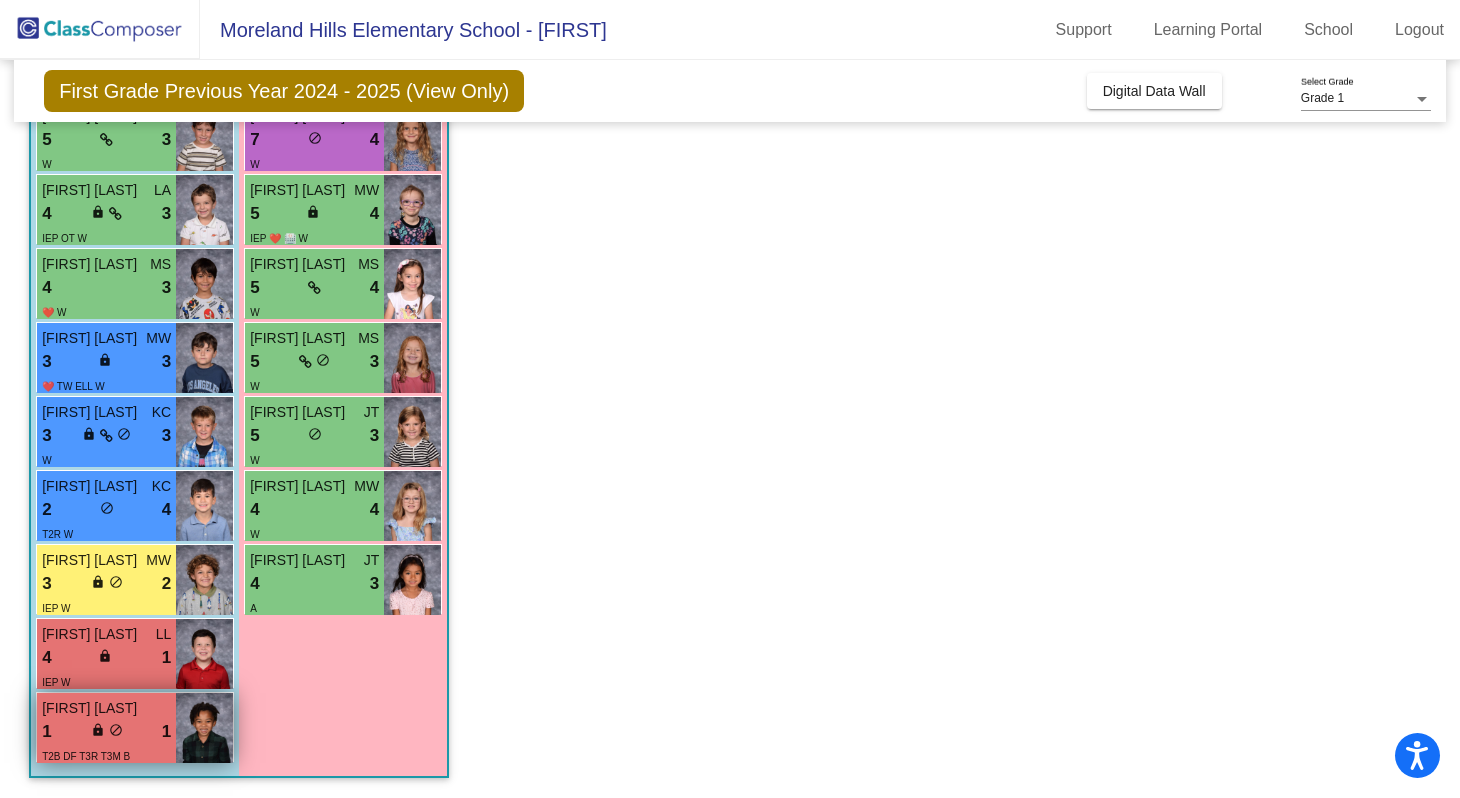 click on "1 lock do_not_disturb_alt 1" at bounding box center (106, 732) 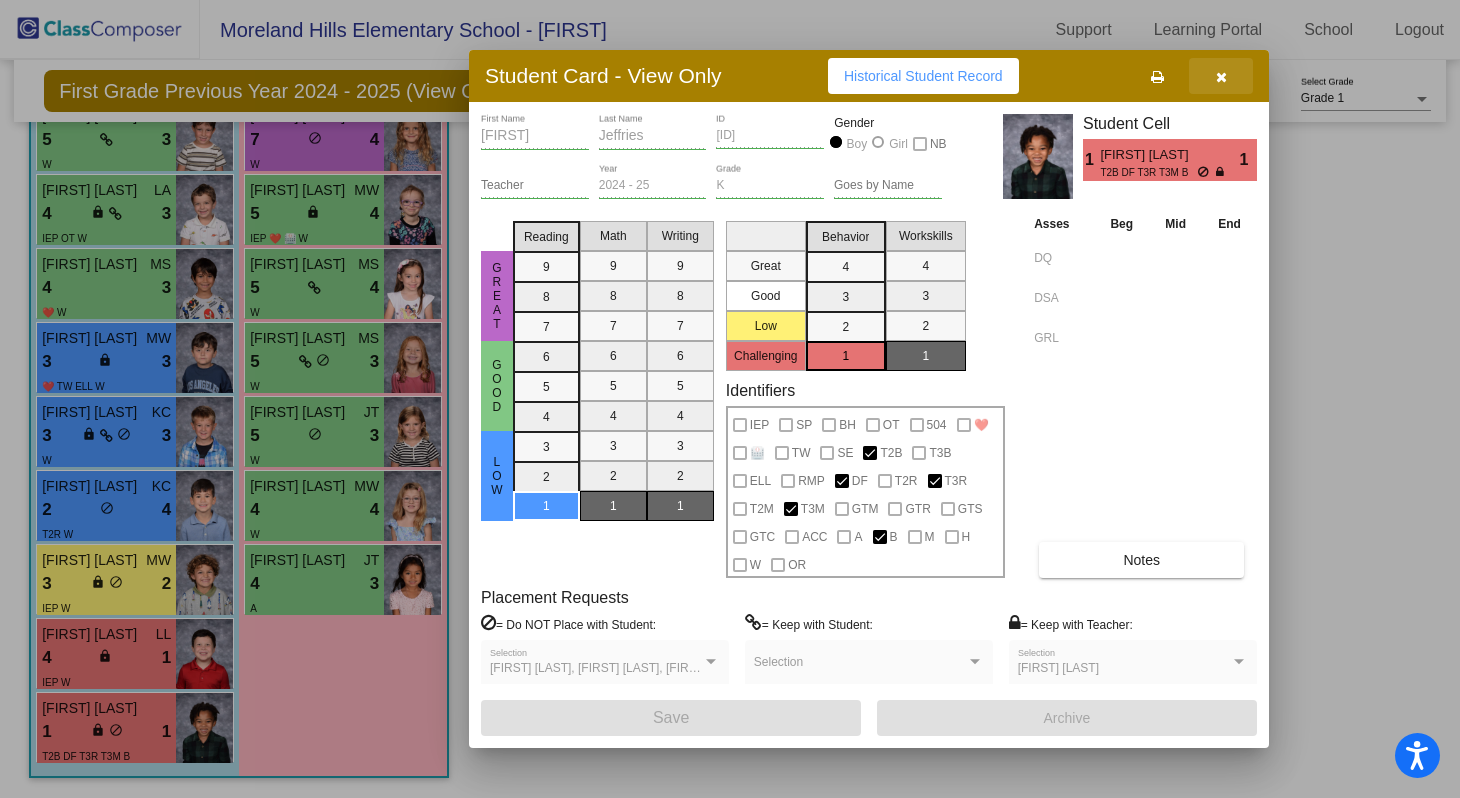 click at bounding box center [1221, 77] 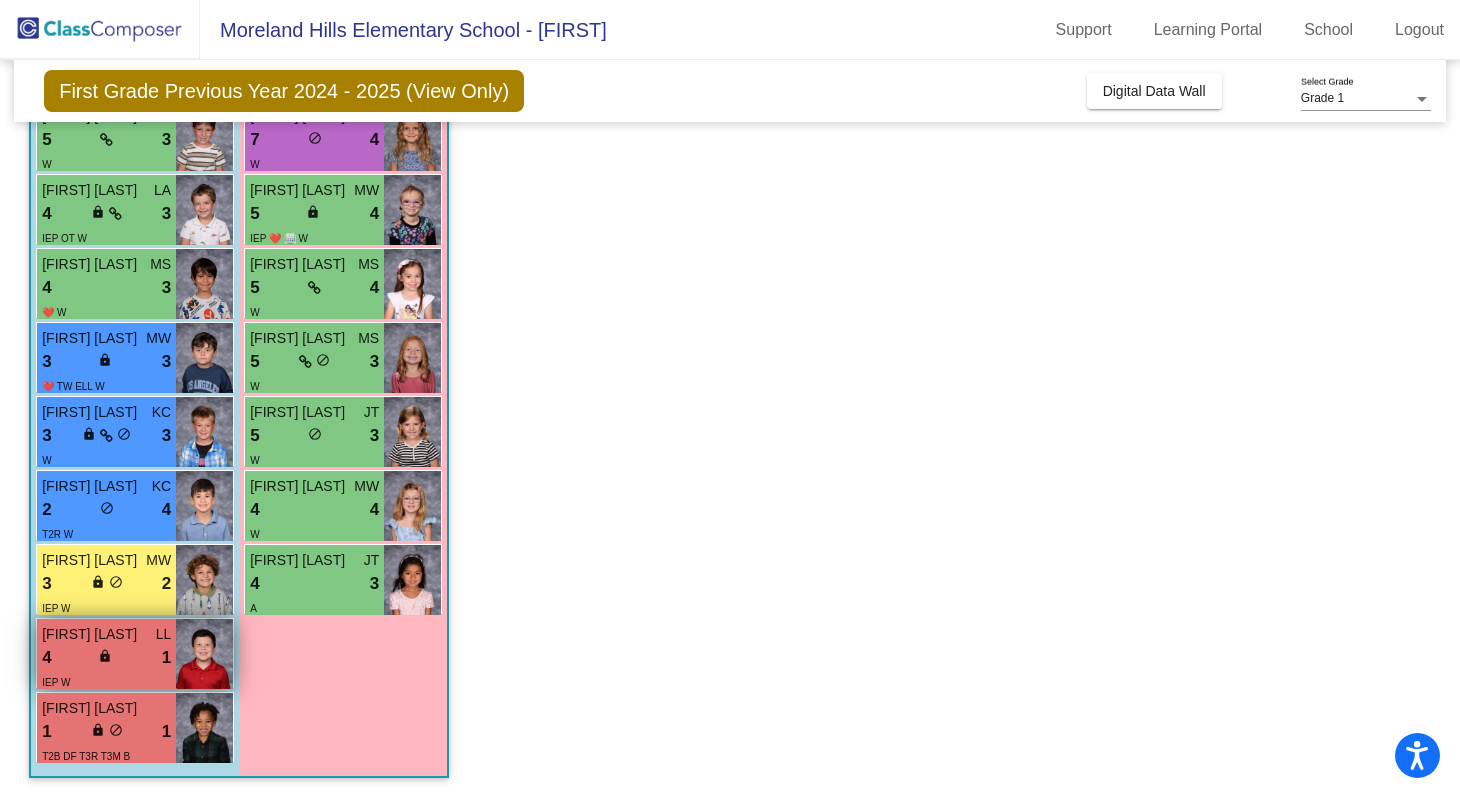 click on "4 lock do_not_disturb_alt 1" at bounding box center (106, 658) 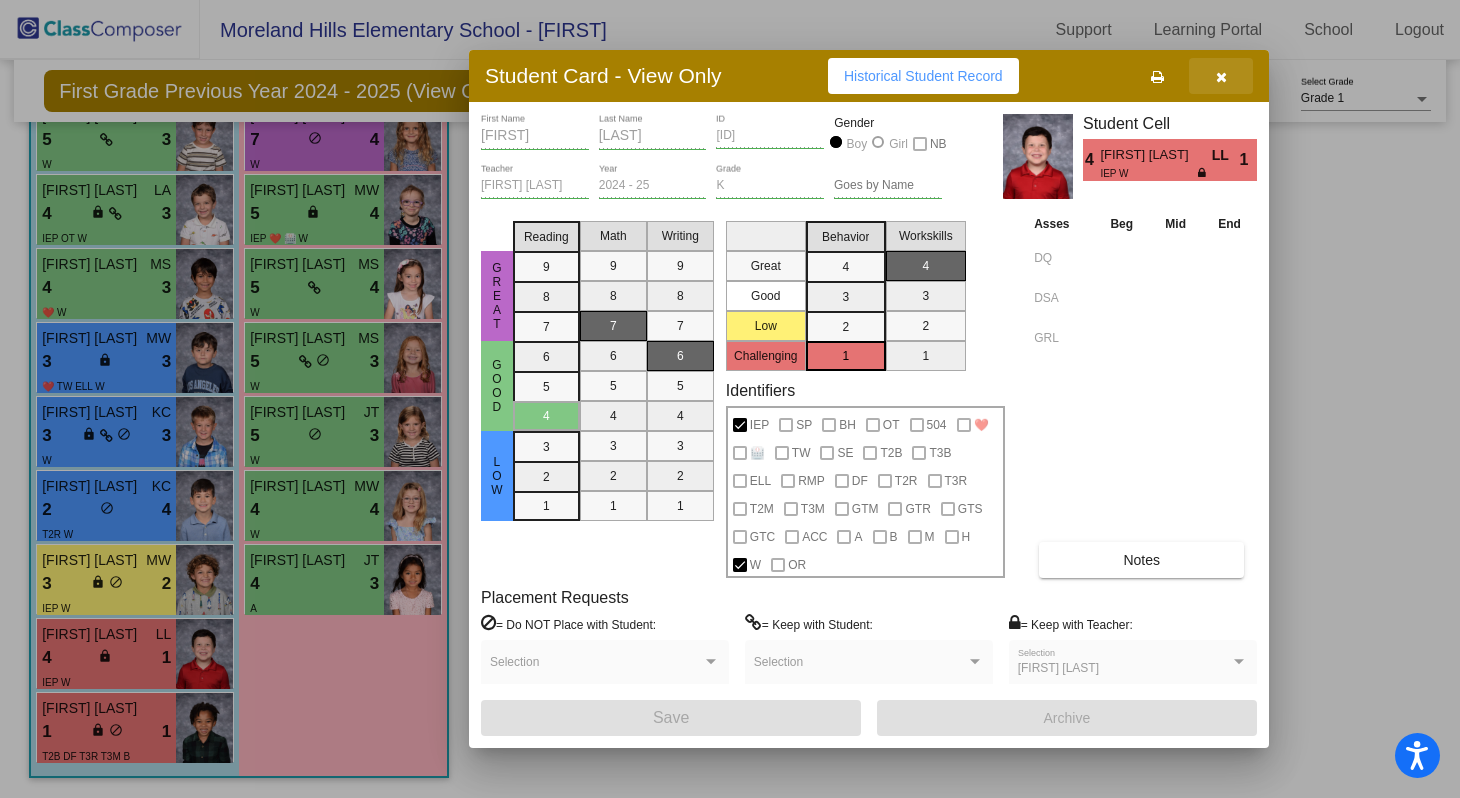 click at bounding box center [1221, 77] 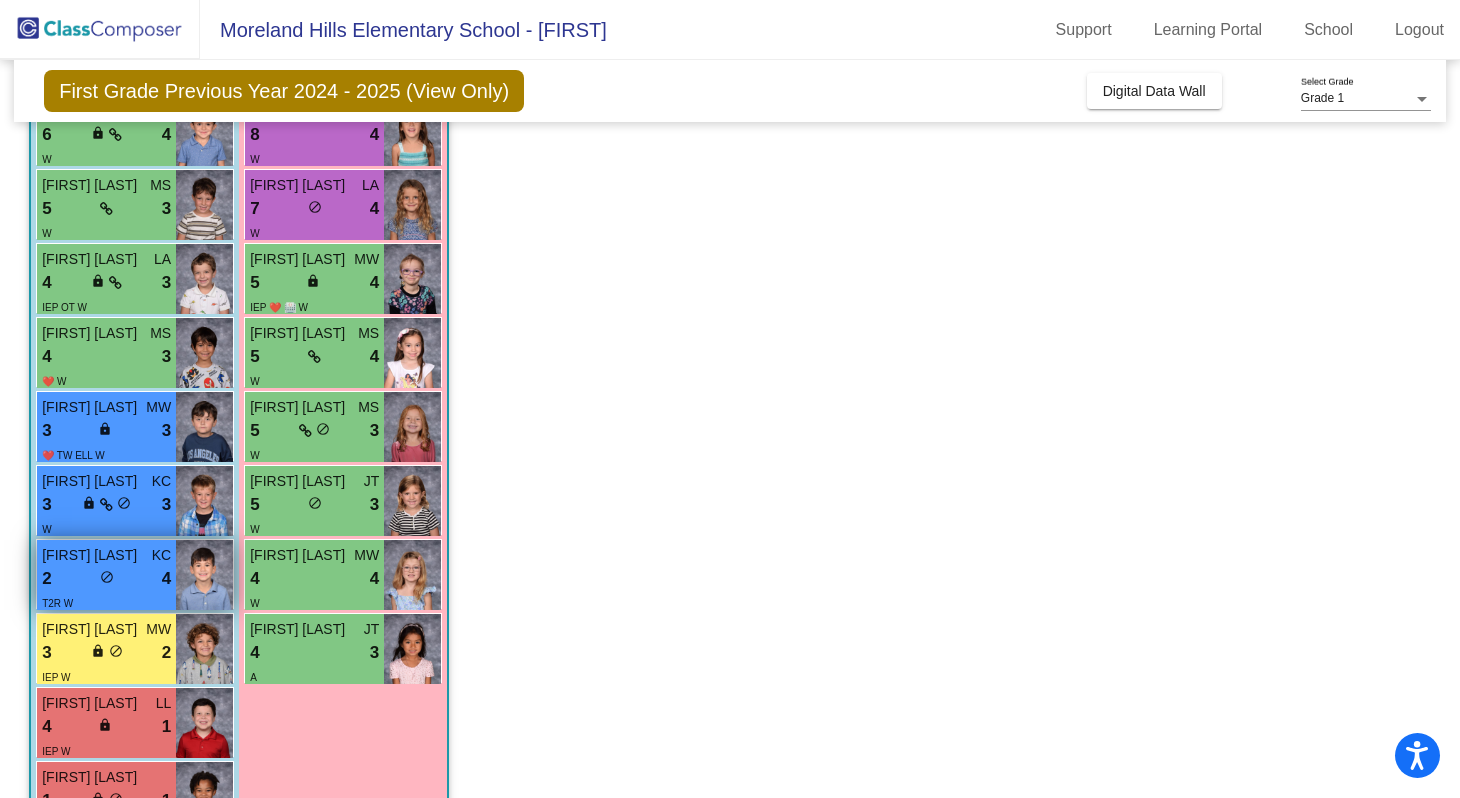 scroll, scrollTop: 294, scrollLeft: 0, axis: vertical 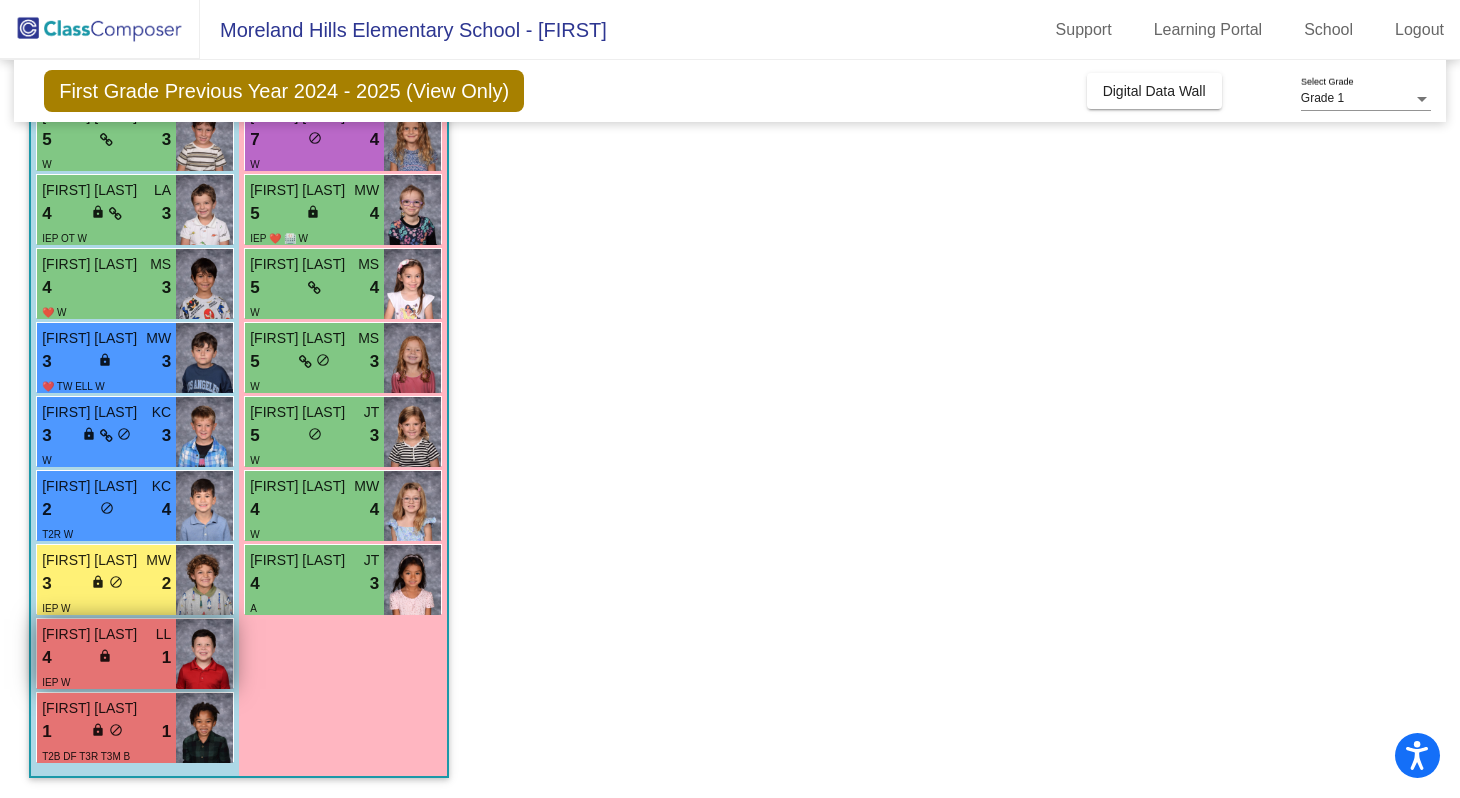 click on "[FIRST] [LAST]" at bounding box center (92, 634) 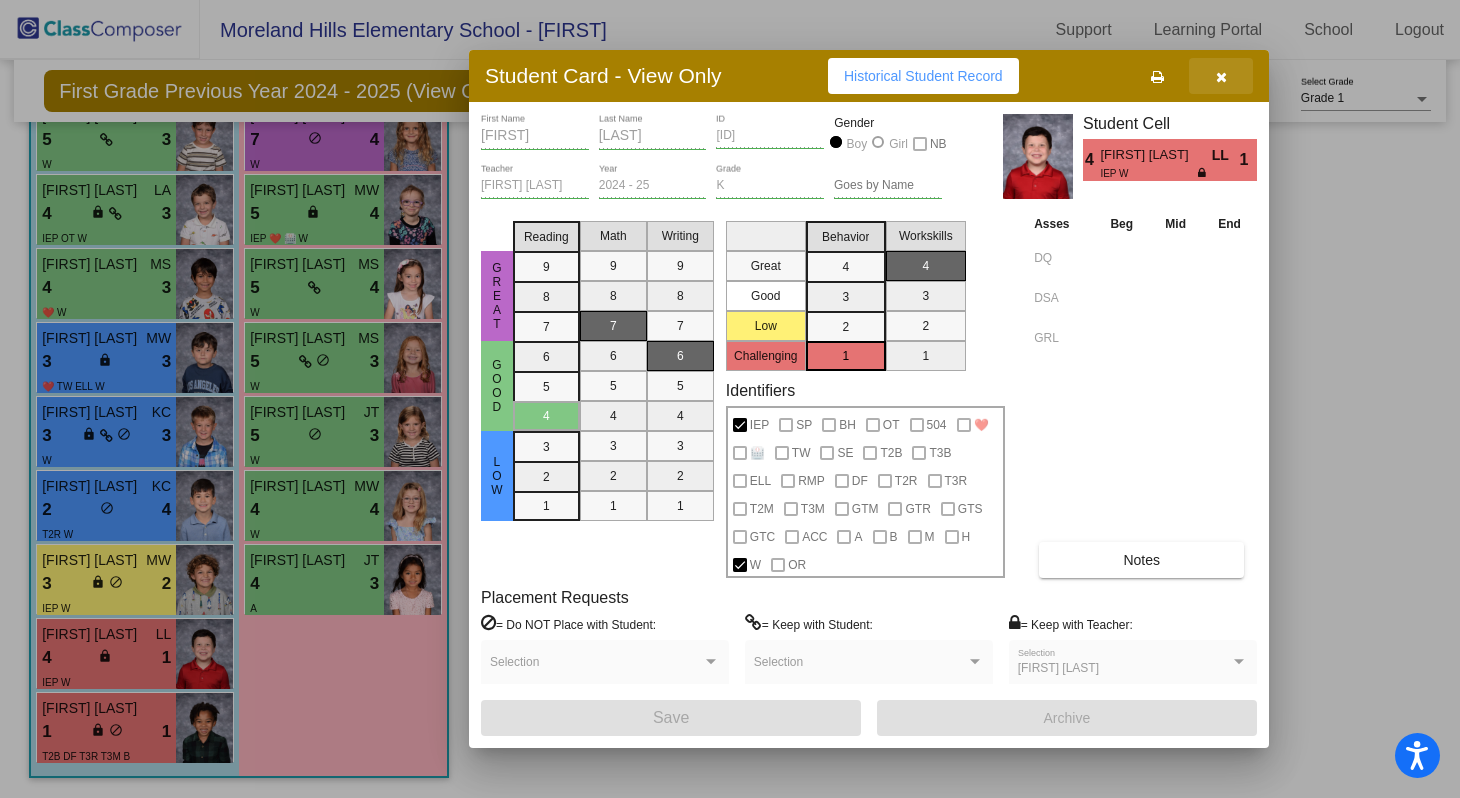 click at bounding box center [1221, 77] 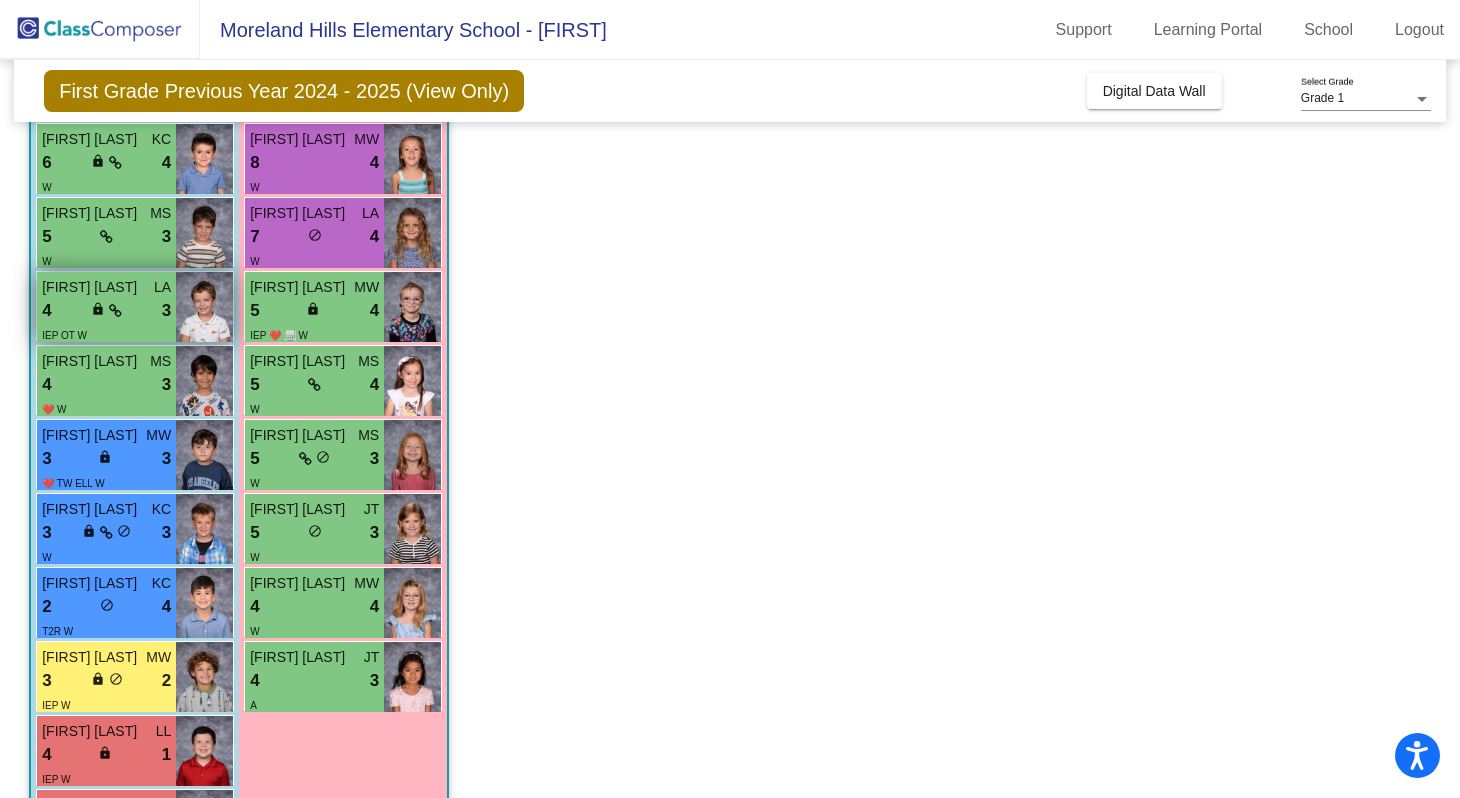 scroll, scrollTop: 193, scrollLeft: 0, axis: vertical 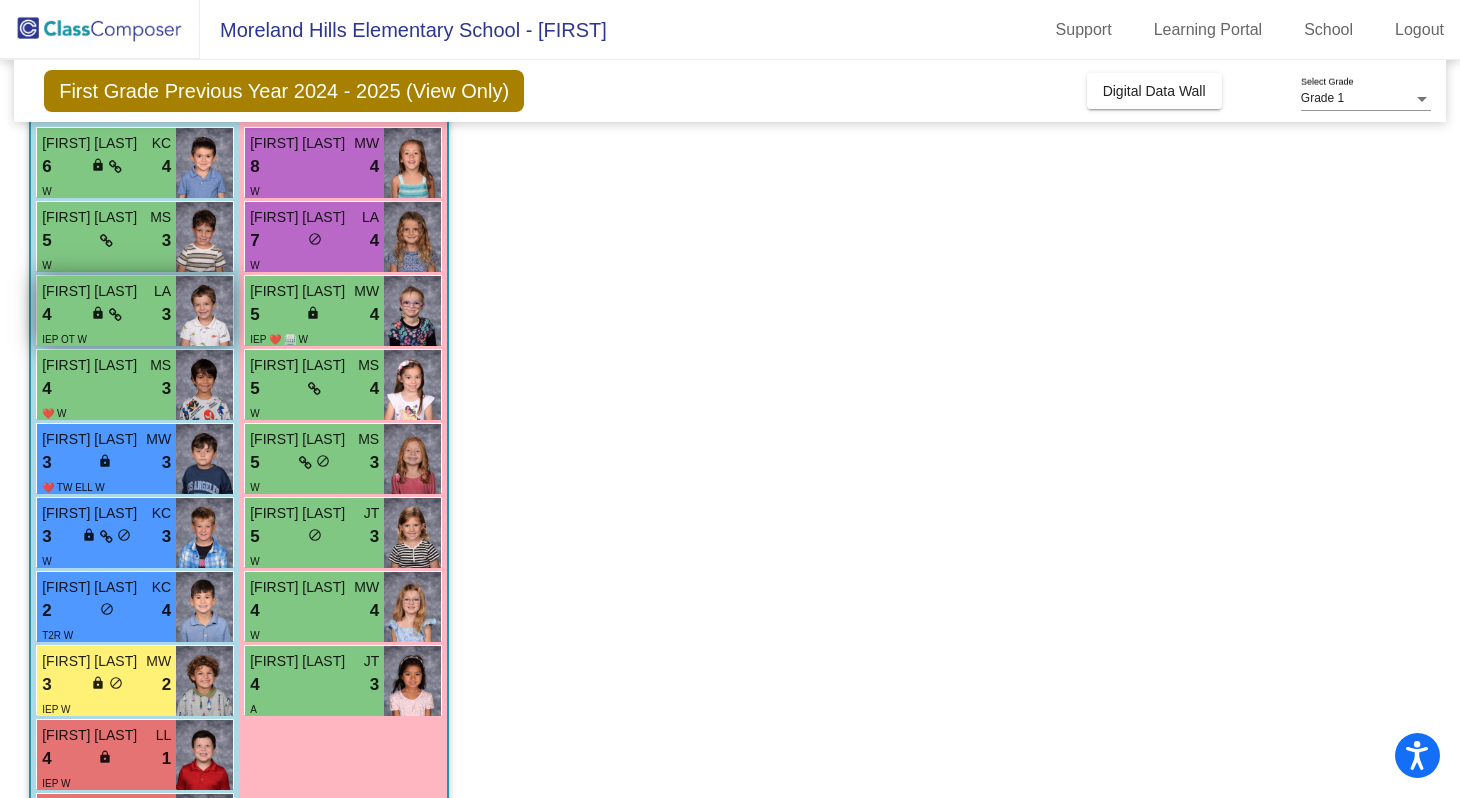 click on "[FIRST] [LAST]" at bounding box center [92, 291] 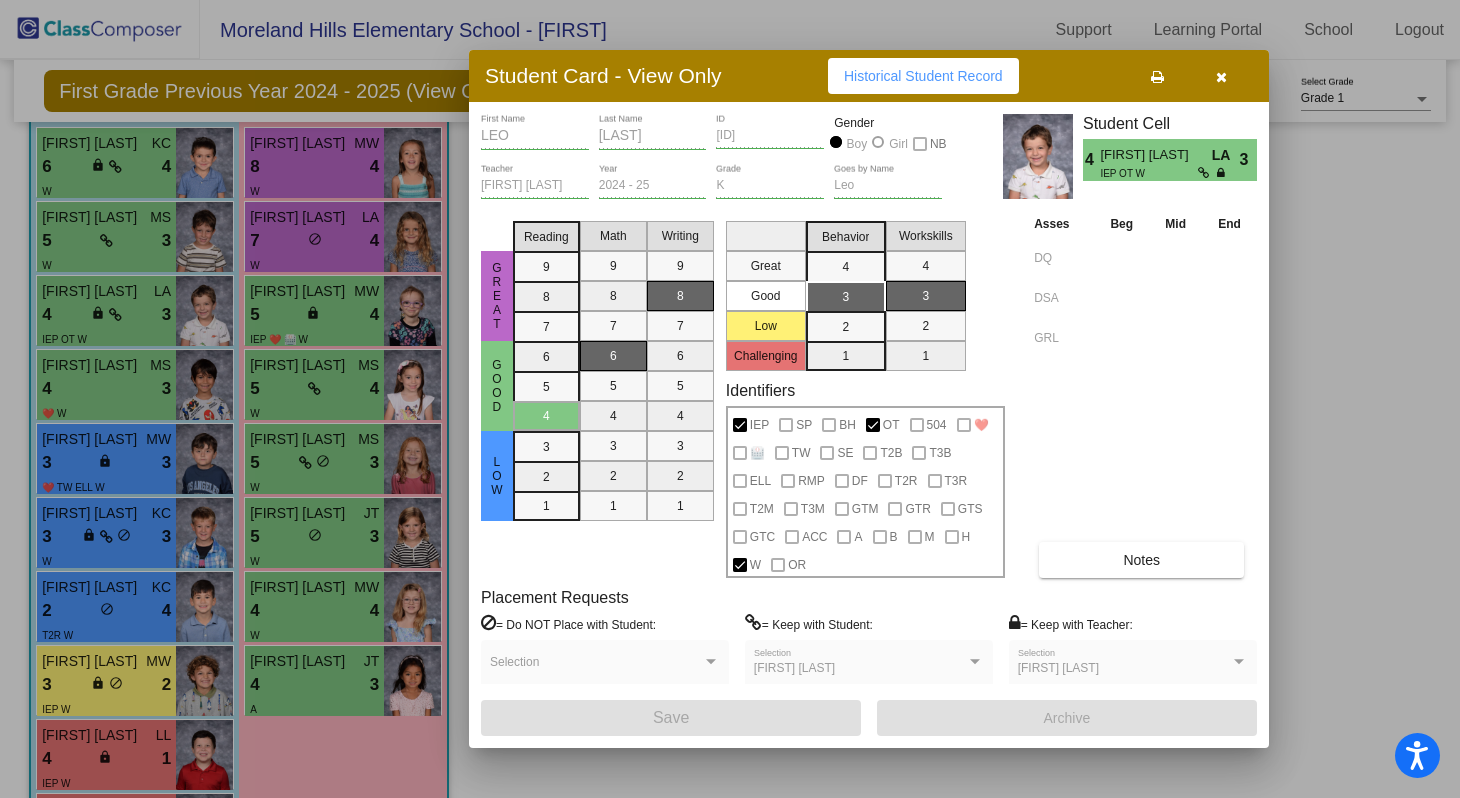 click at bounding box center (1221, 76) 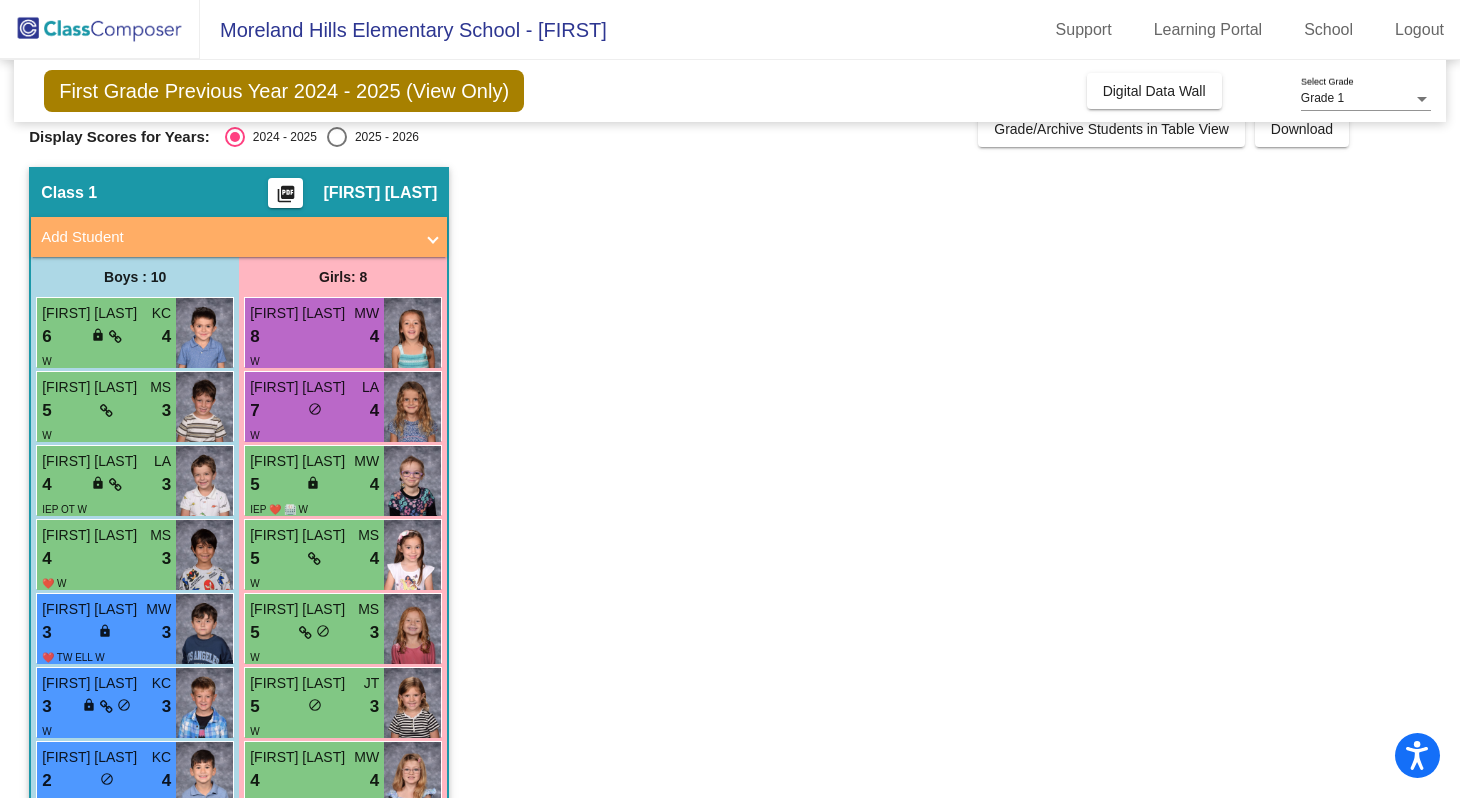 scroll, scrollTop: 0, scrollLeft: 0, axis: both 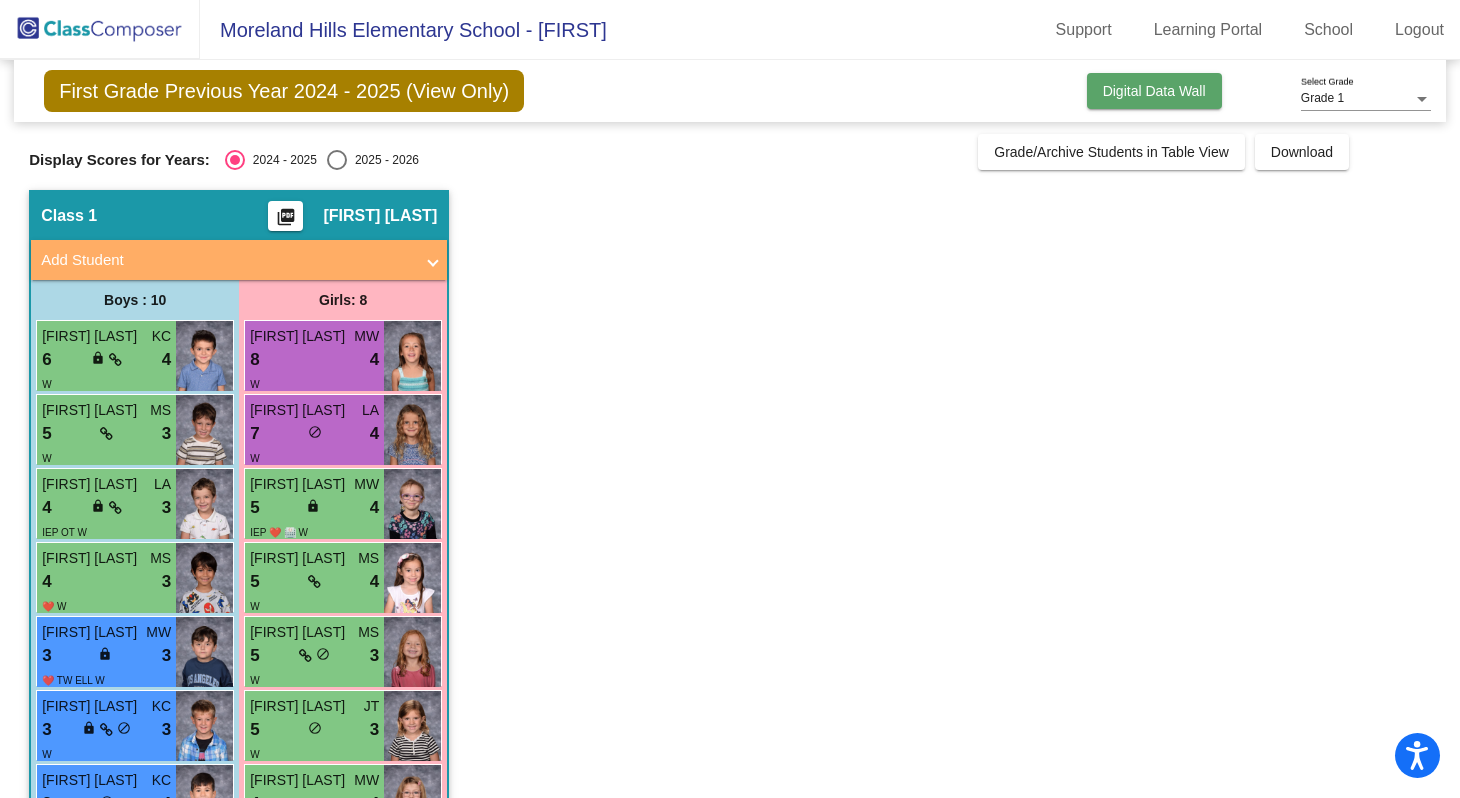 click on "Digital Data Wall" 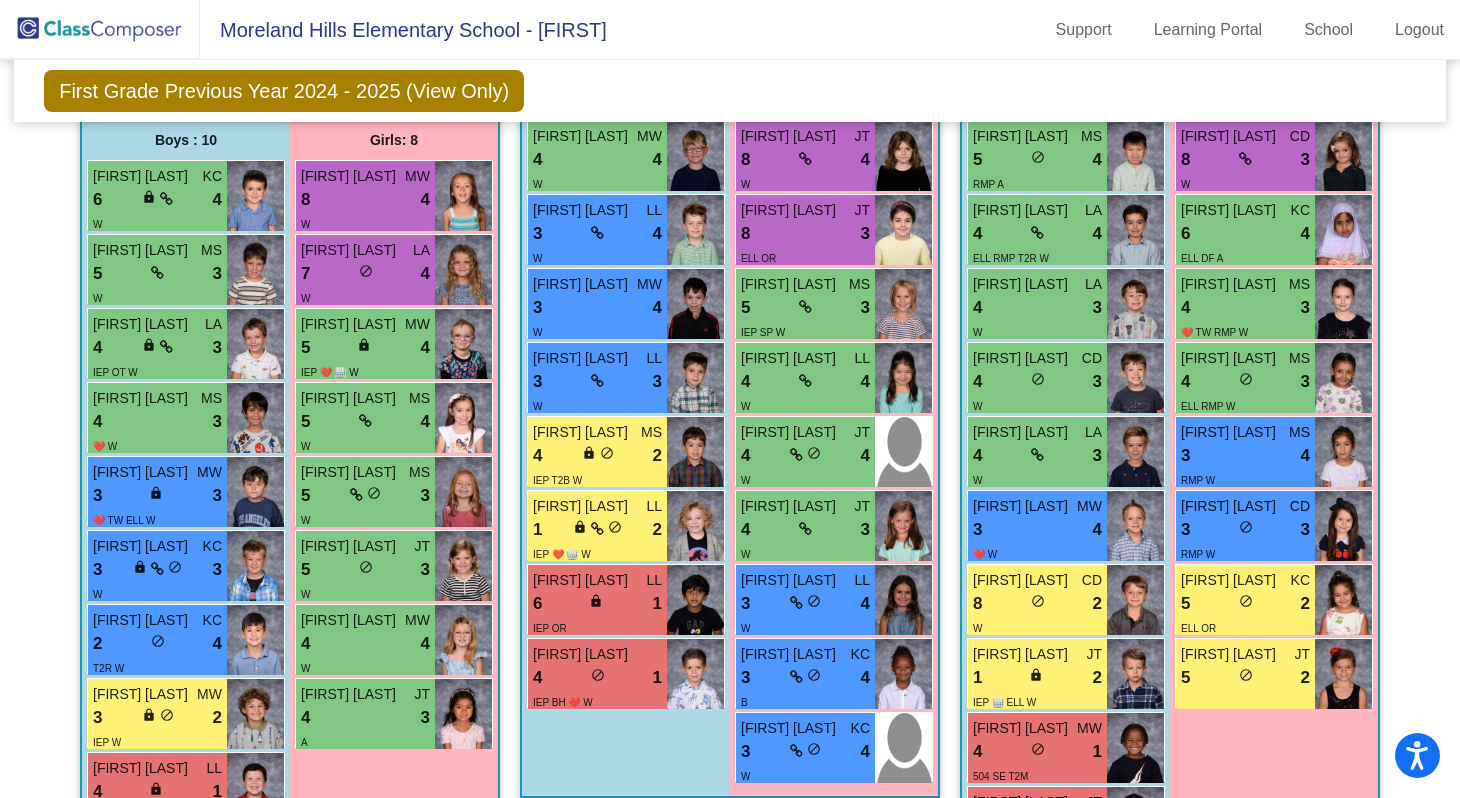 scroll, scrollTop: 638, scrollLeft: 0, axis: vertical 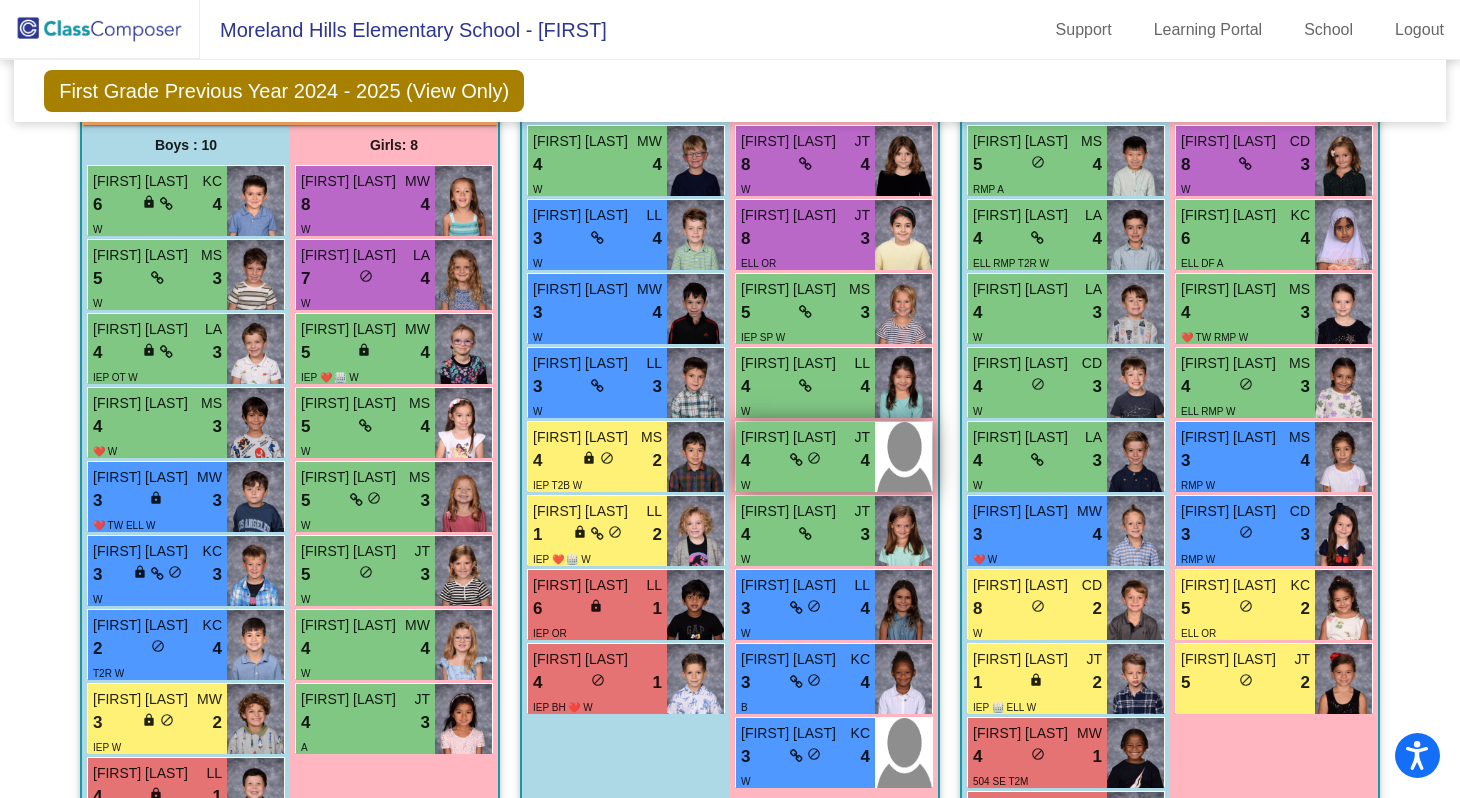 click on "[FIRST] [LAST]" at bounding box center (791, 437) 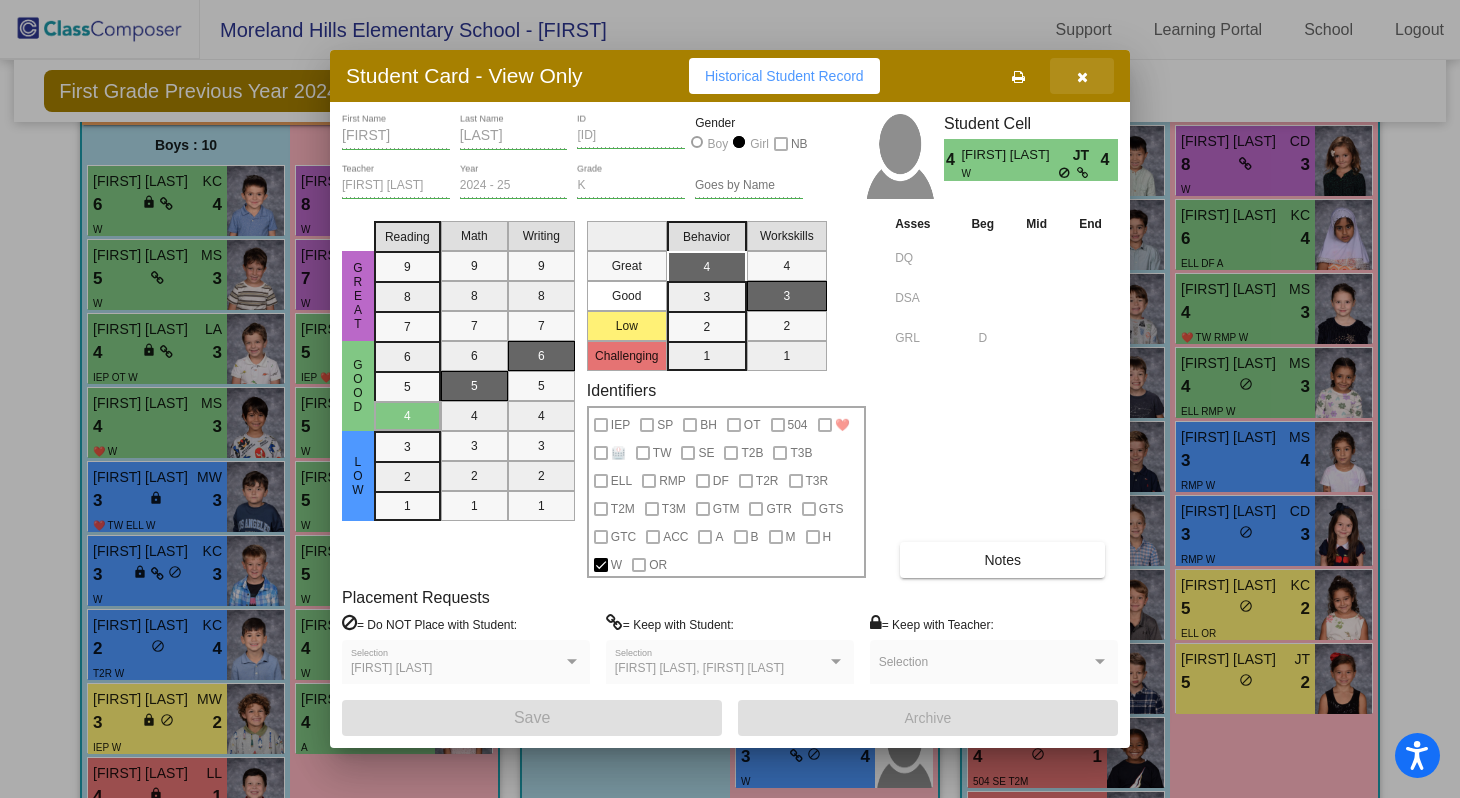 click at bounding box center [1082, 77] 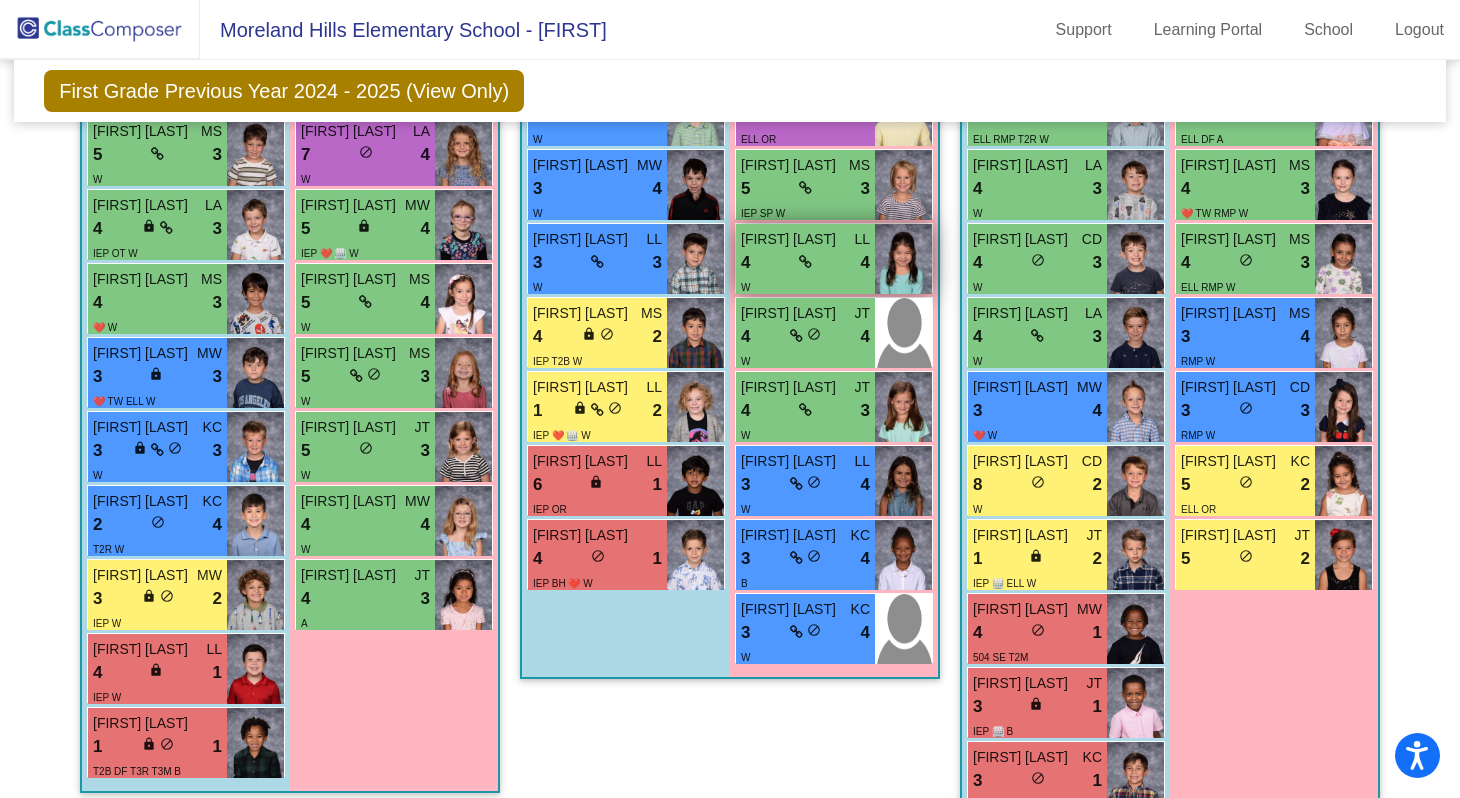 scroll, scrollTop: 773, scrollLeft: 0, axis: vertical 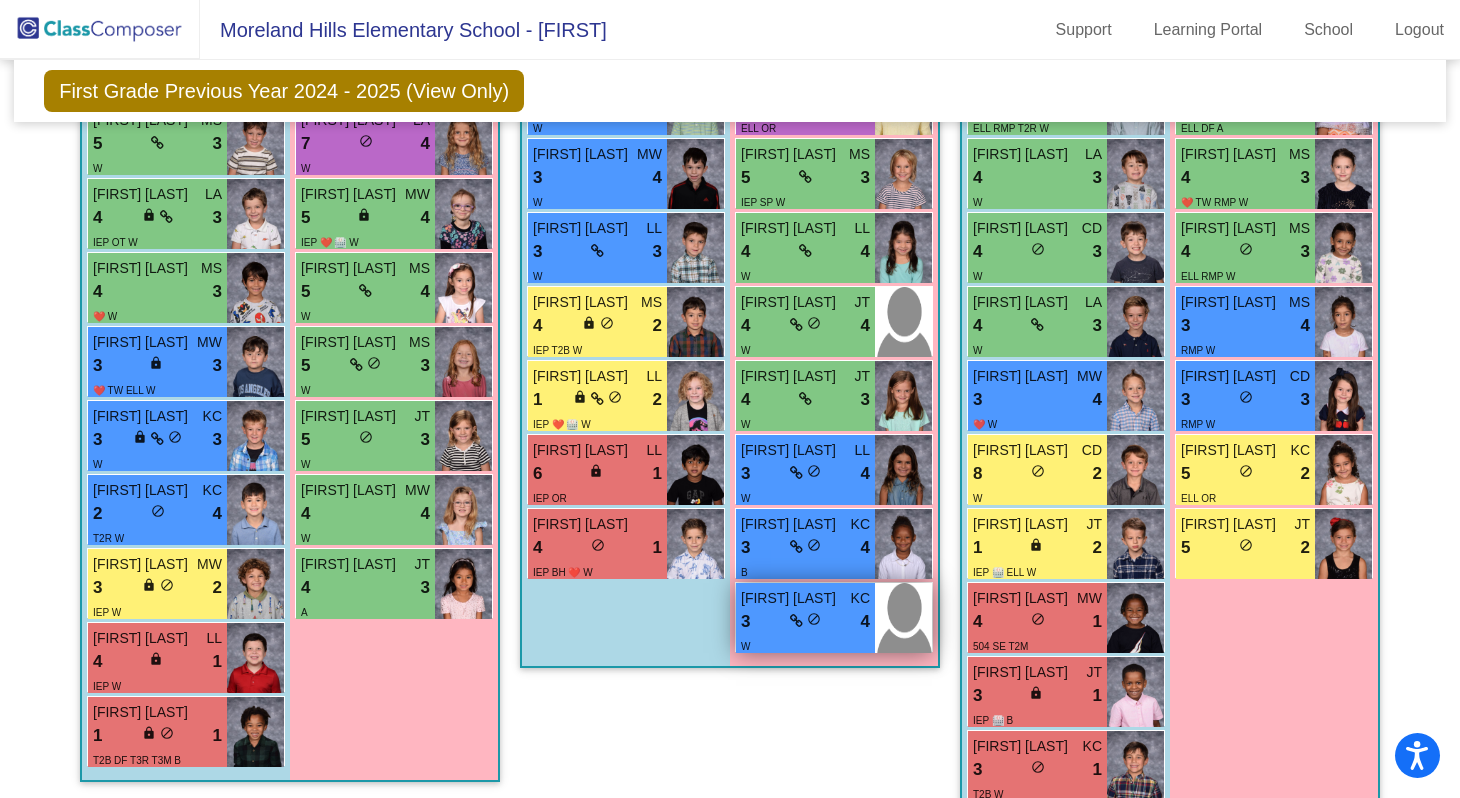 click on "[FIRST] [LAST]" at bounding box center [791, 598] 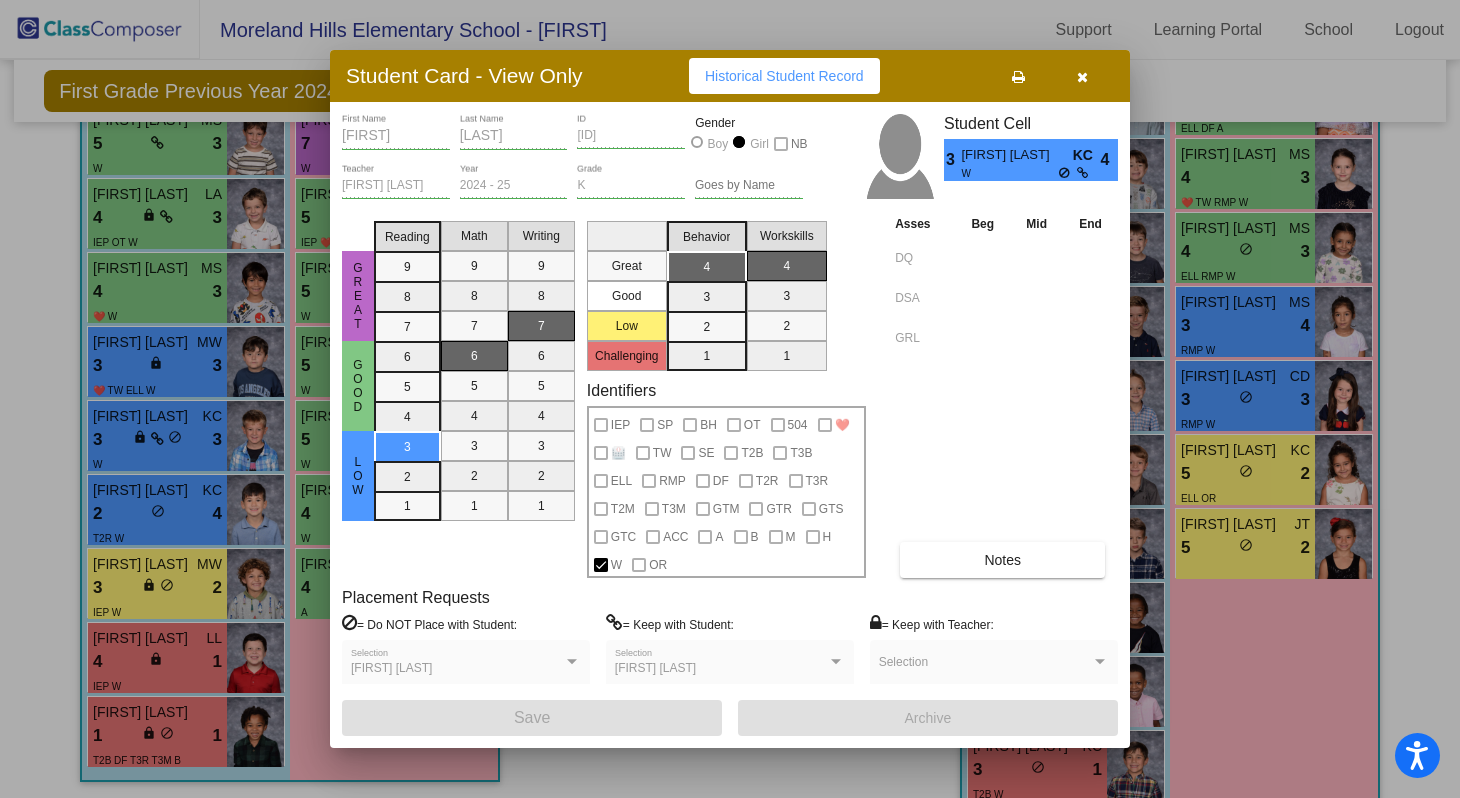click at bounding box center (1082, 77) 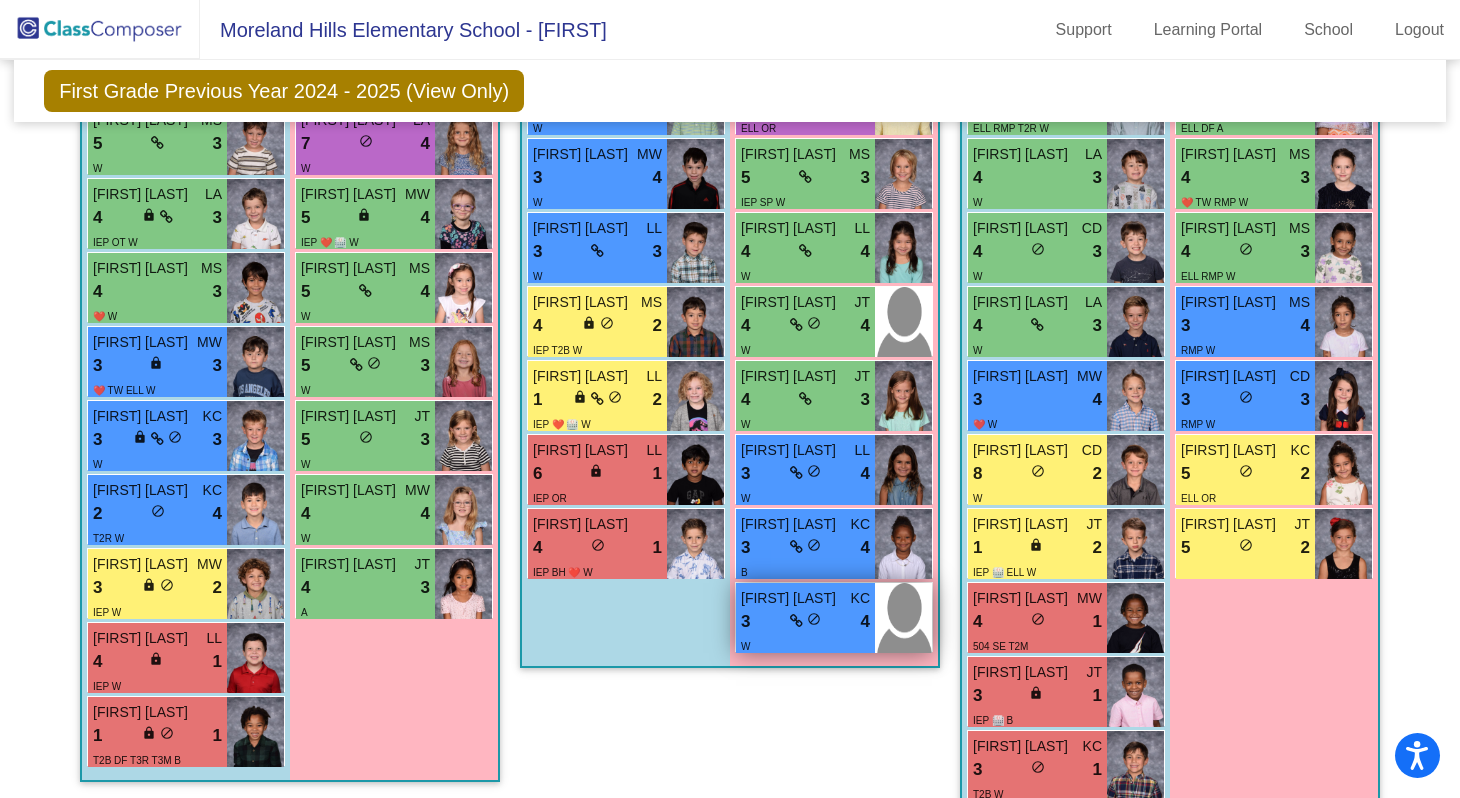 click on "[FIRST] [LAST]" at bounding box center [791, 598] 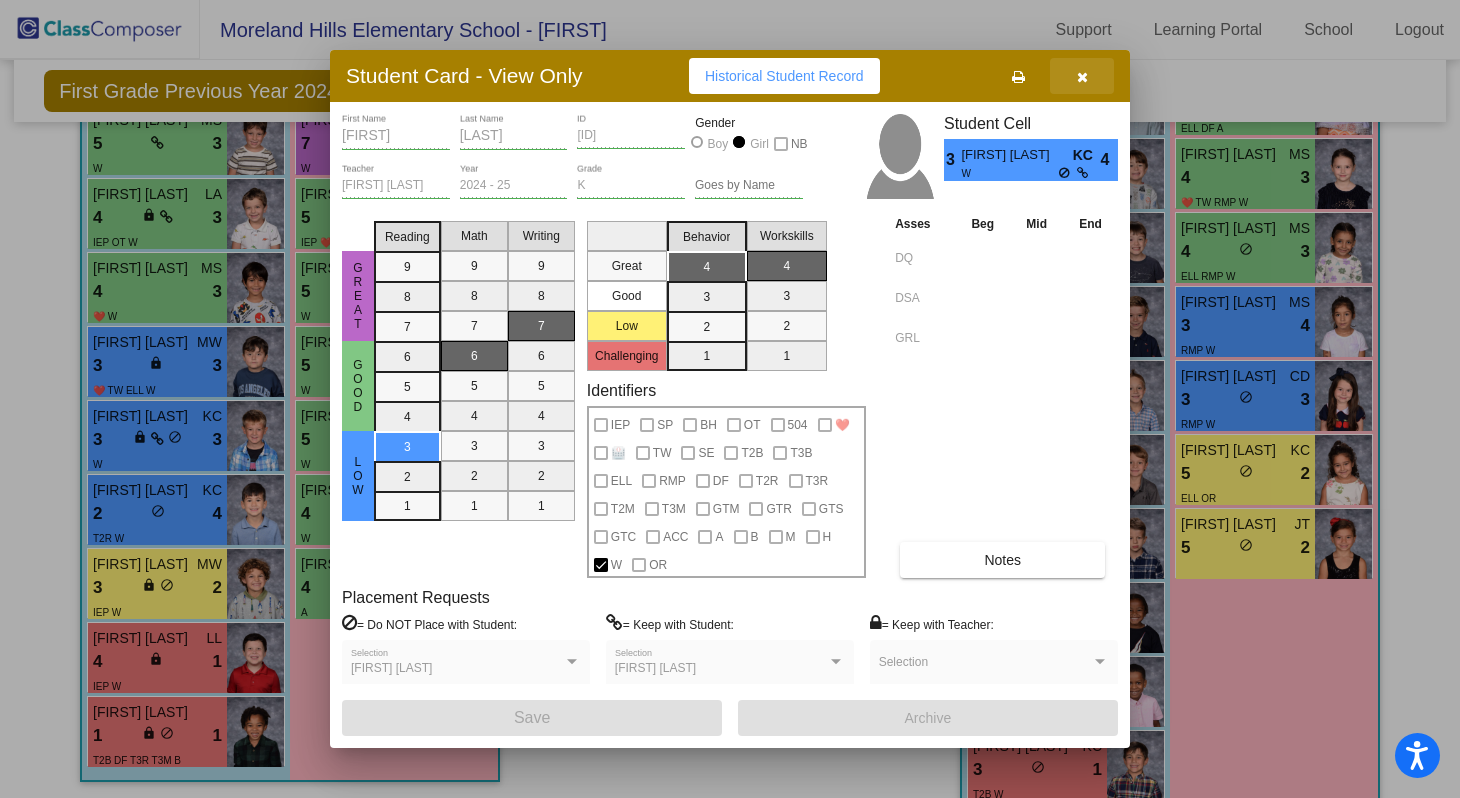 click at bounding box center [1082, 77] 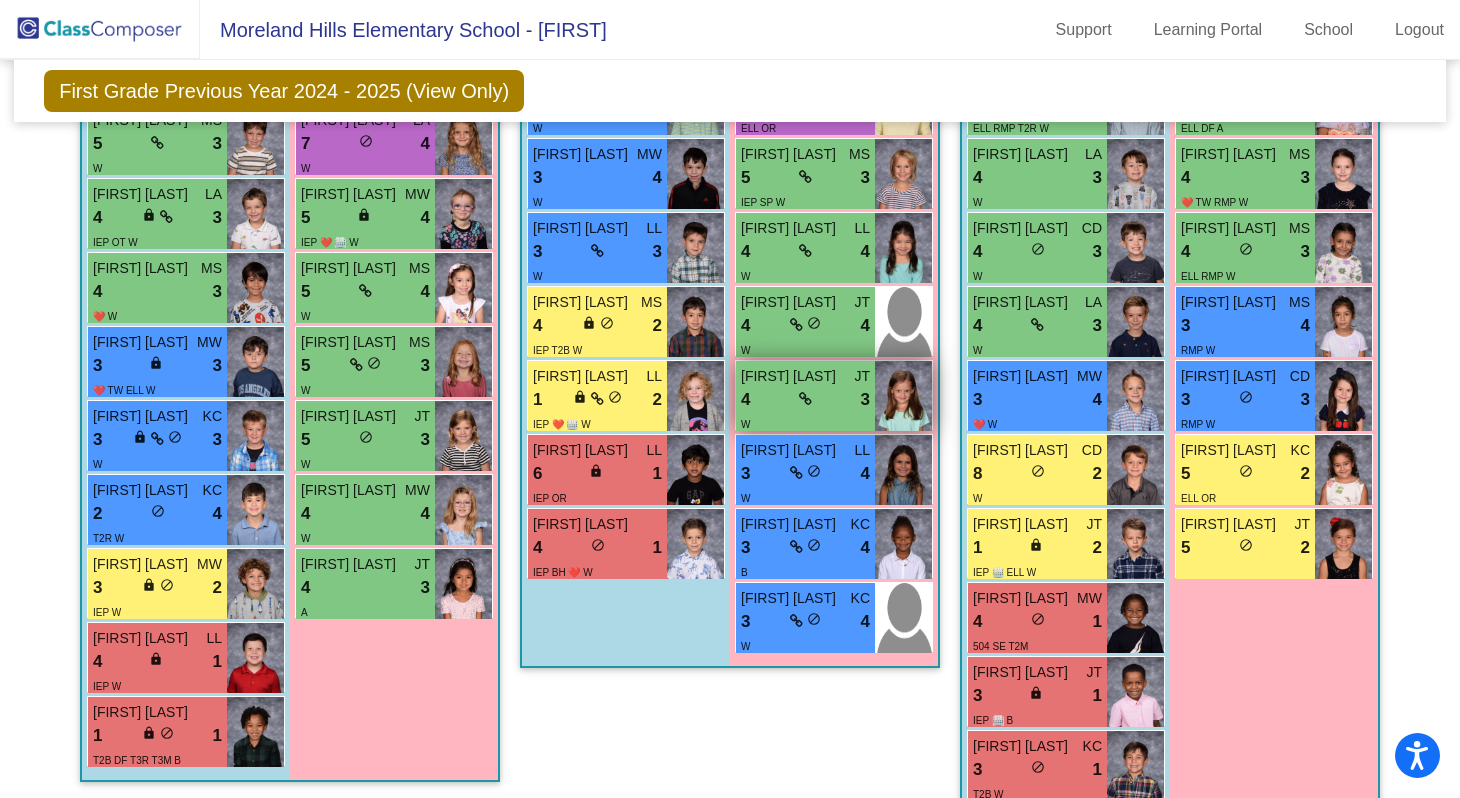 scroll, scrollTop: 754, scrollLeft: 0, axis: vertical 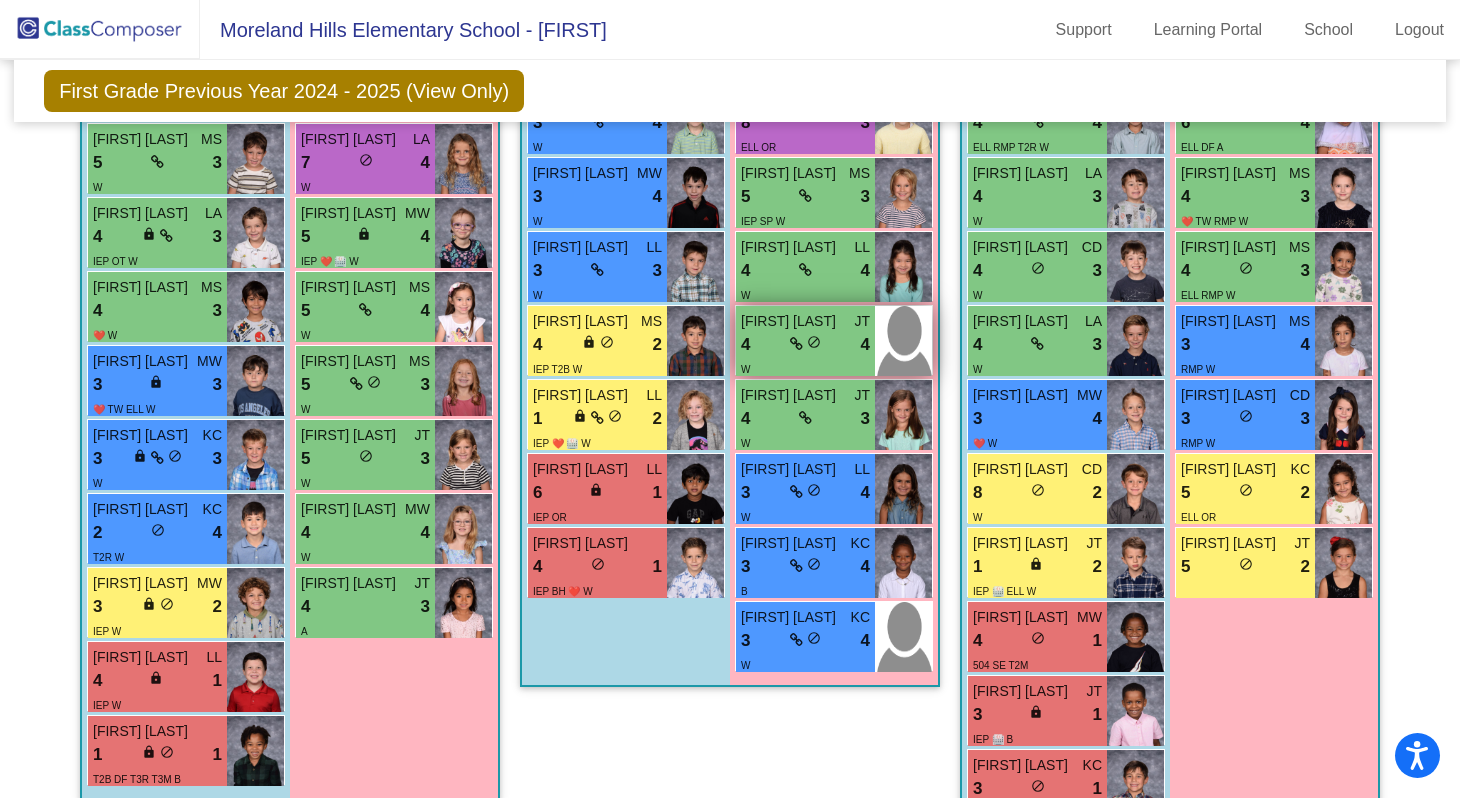 click at bounding box center [903, 341] 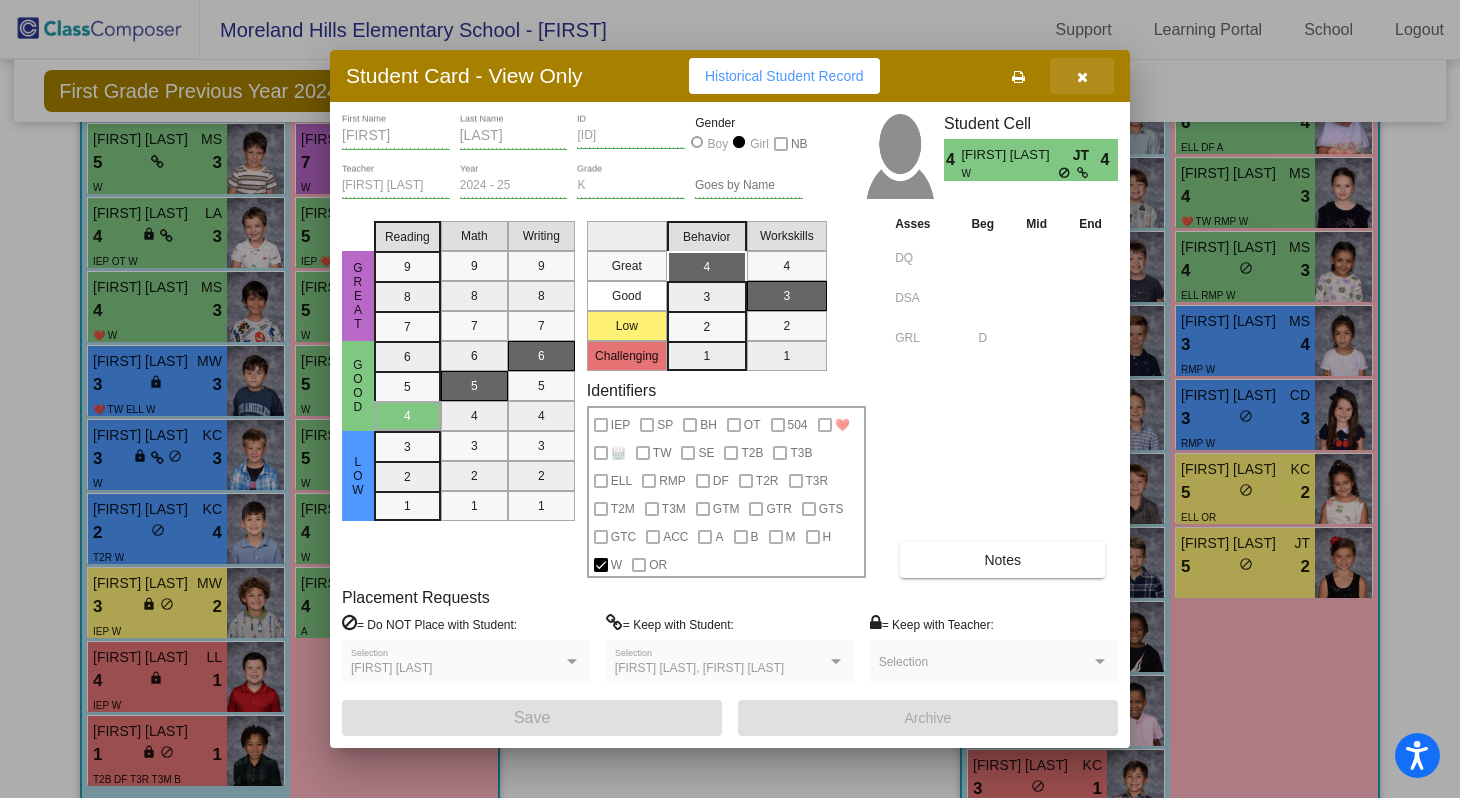 click at bounding box center (1082, 77) 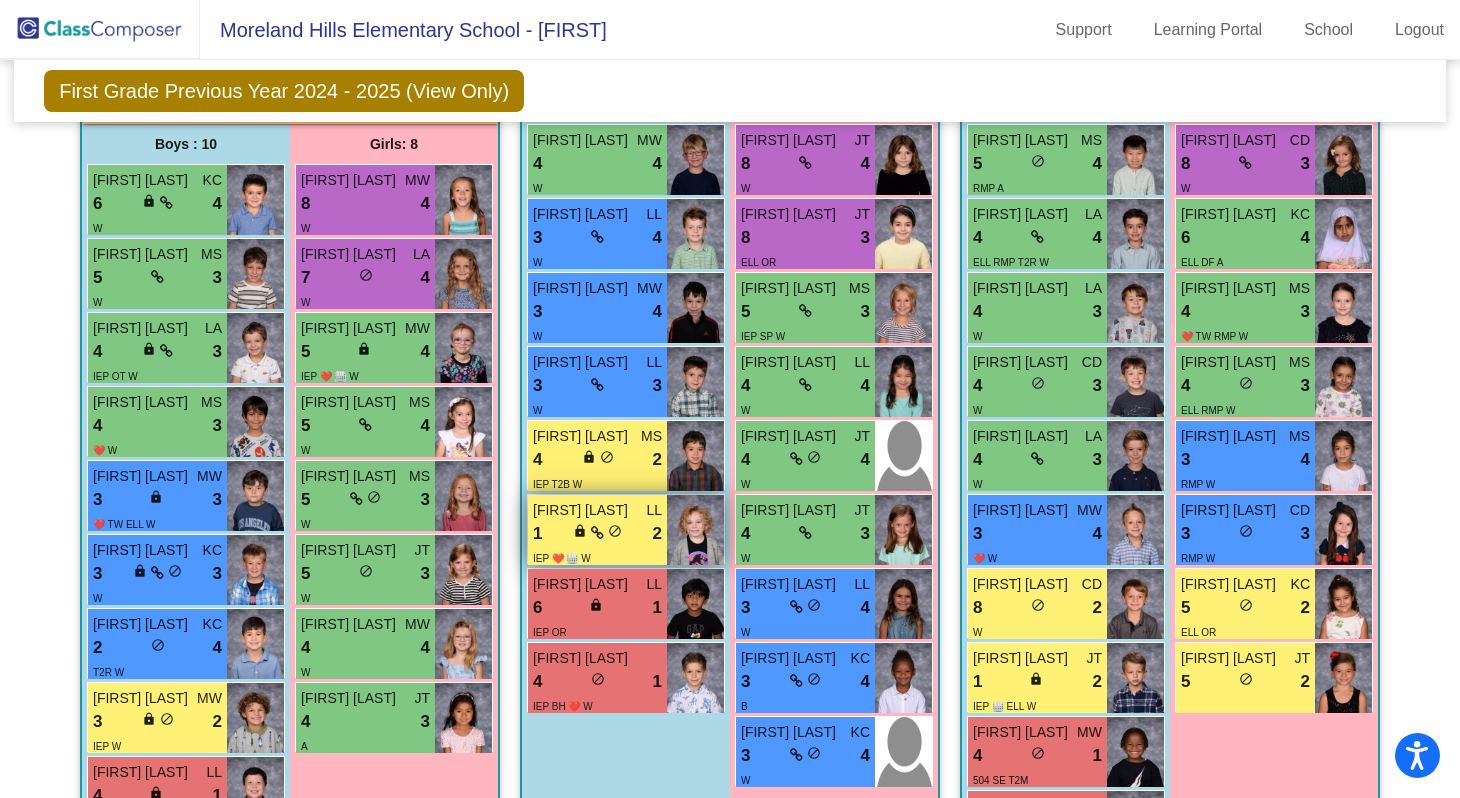 scroll, scrollTop: 651, scrollLeft: 0, axis: vertical 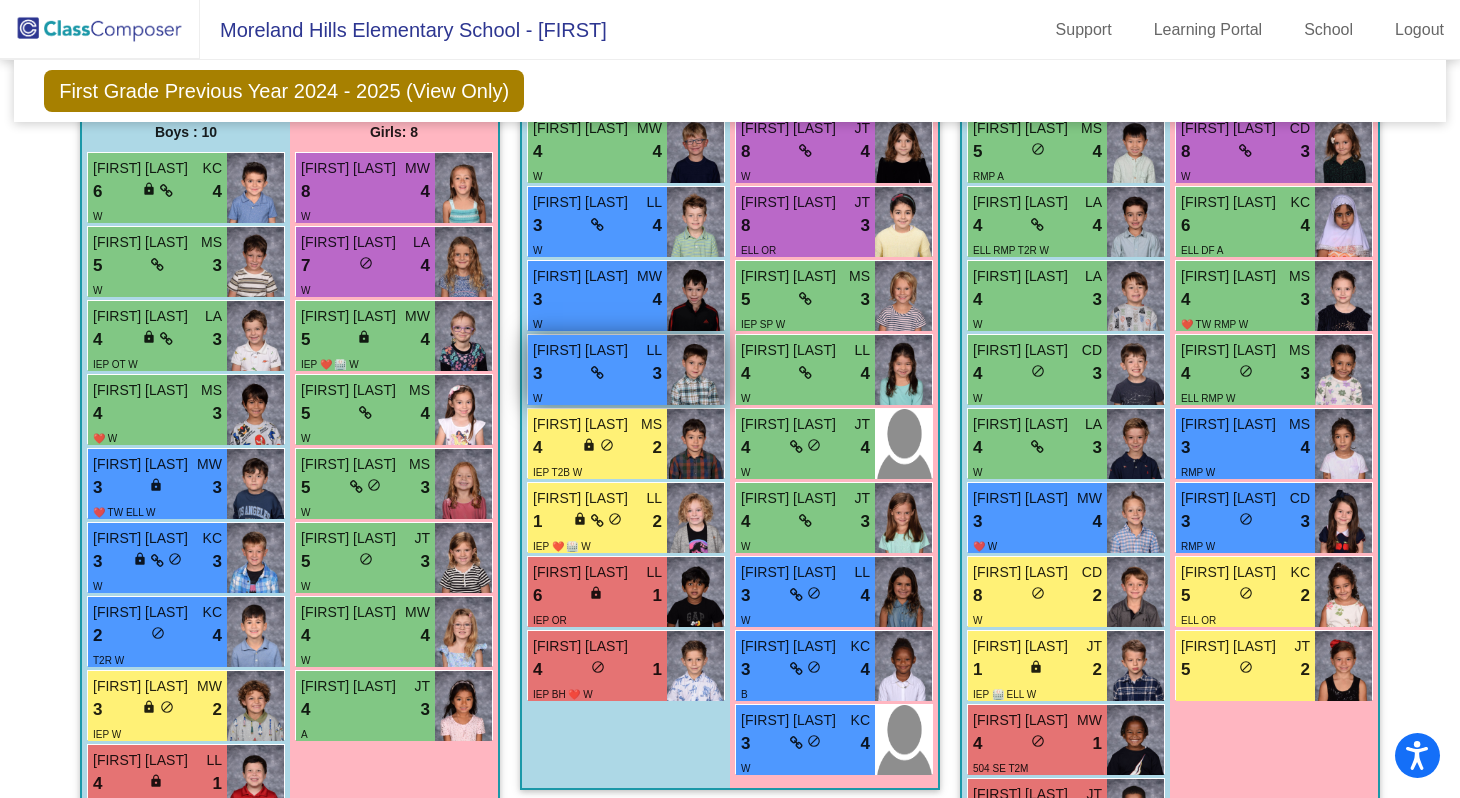 click at bounding box center (695, 370) 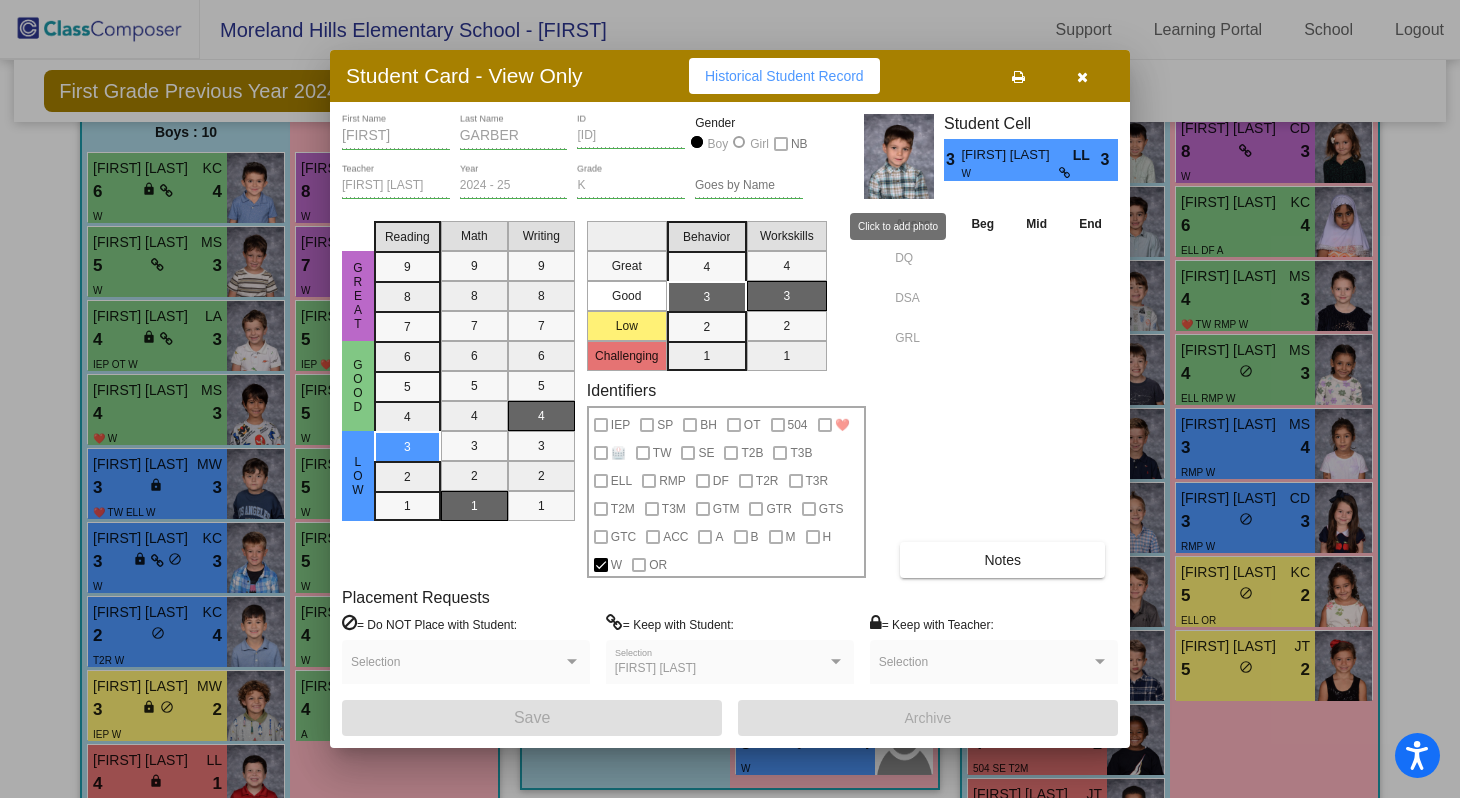 click at bounding box center [899, 156] 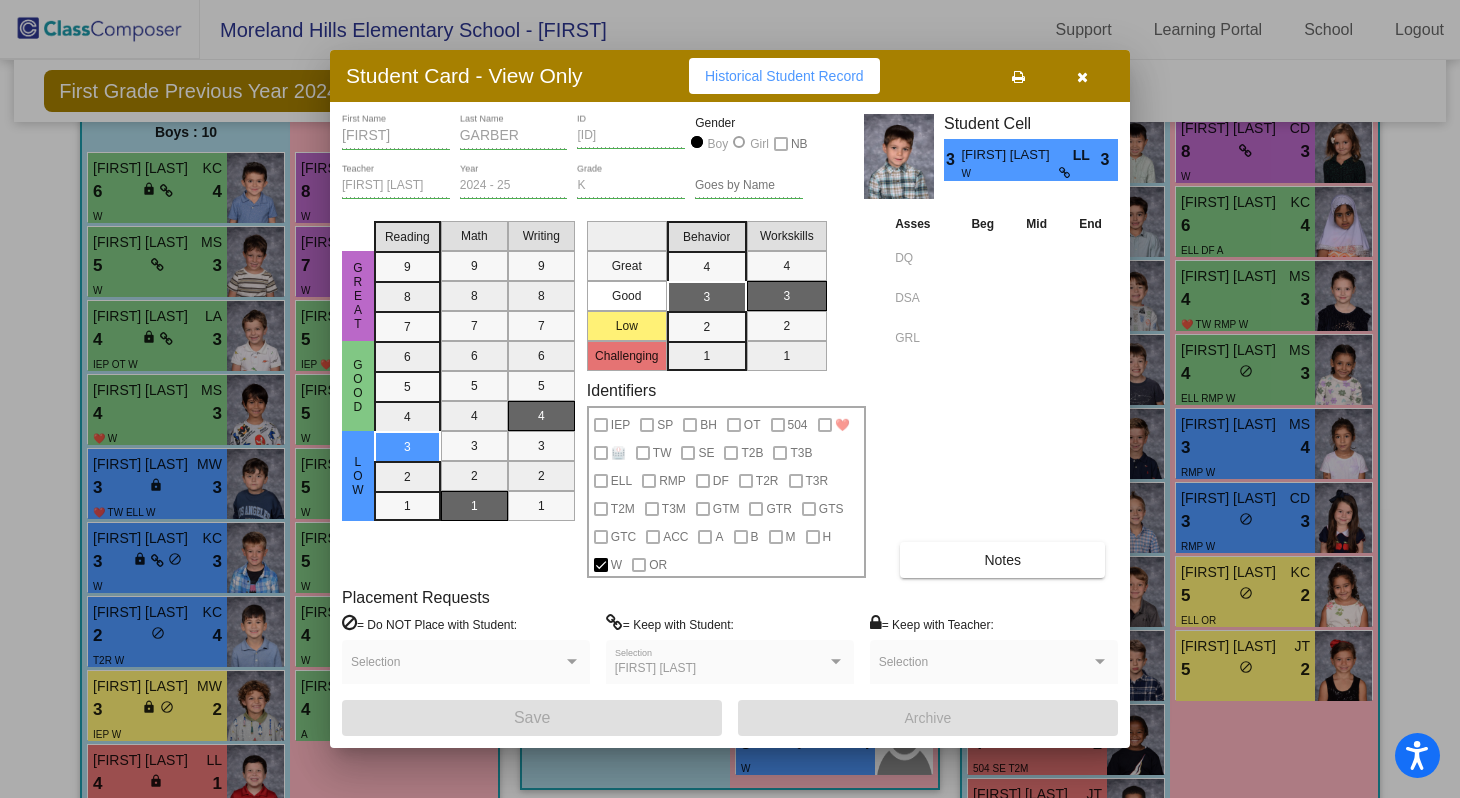 click at bounding box center [1082, 77] 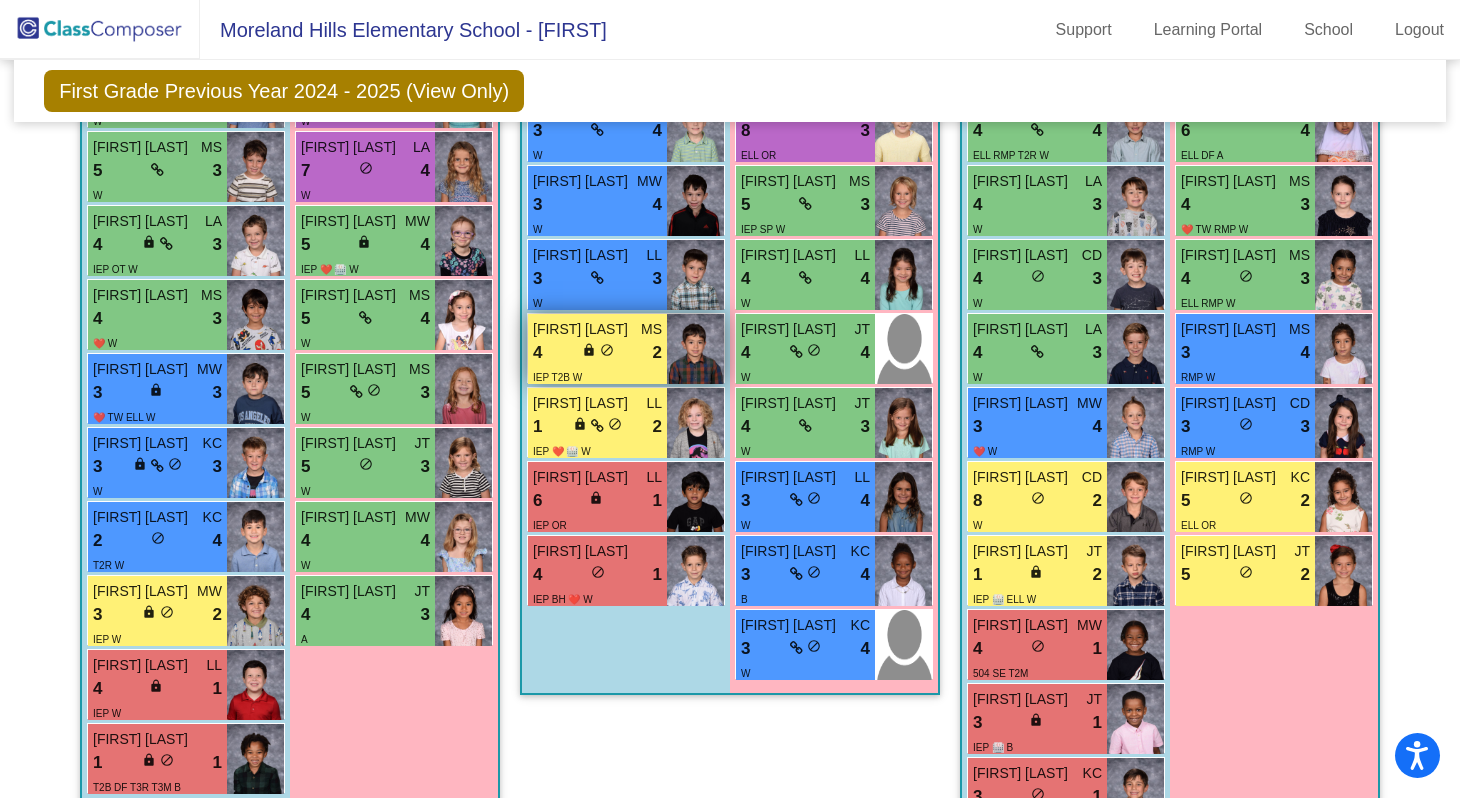 scroll, scrollTop: 750, scrollLeft: 0, axis: vertical 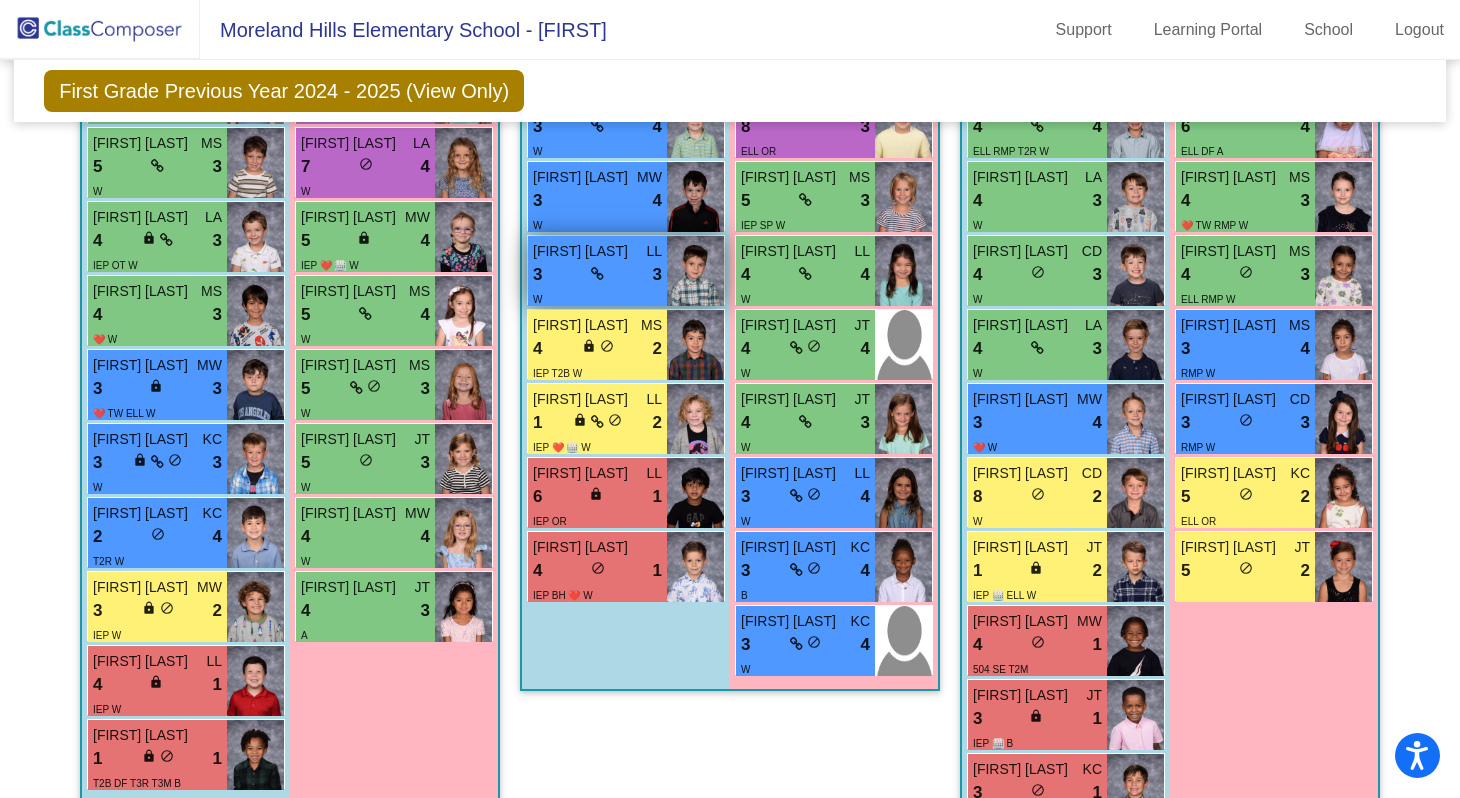 click on "[FIRST] [LAST]" at bounding box center [583, 251] 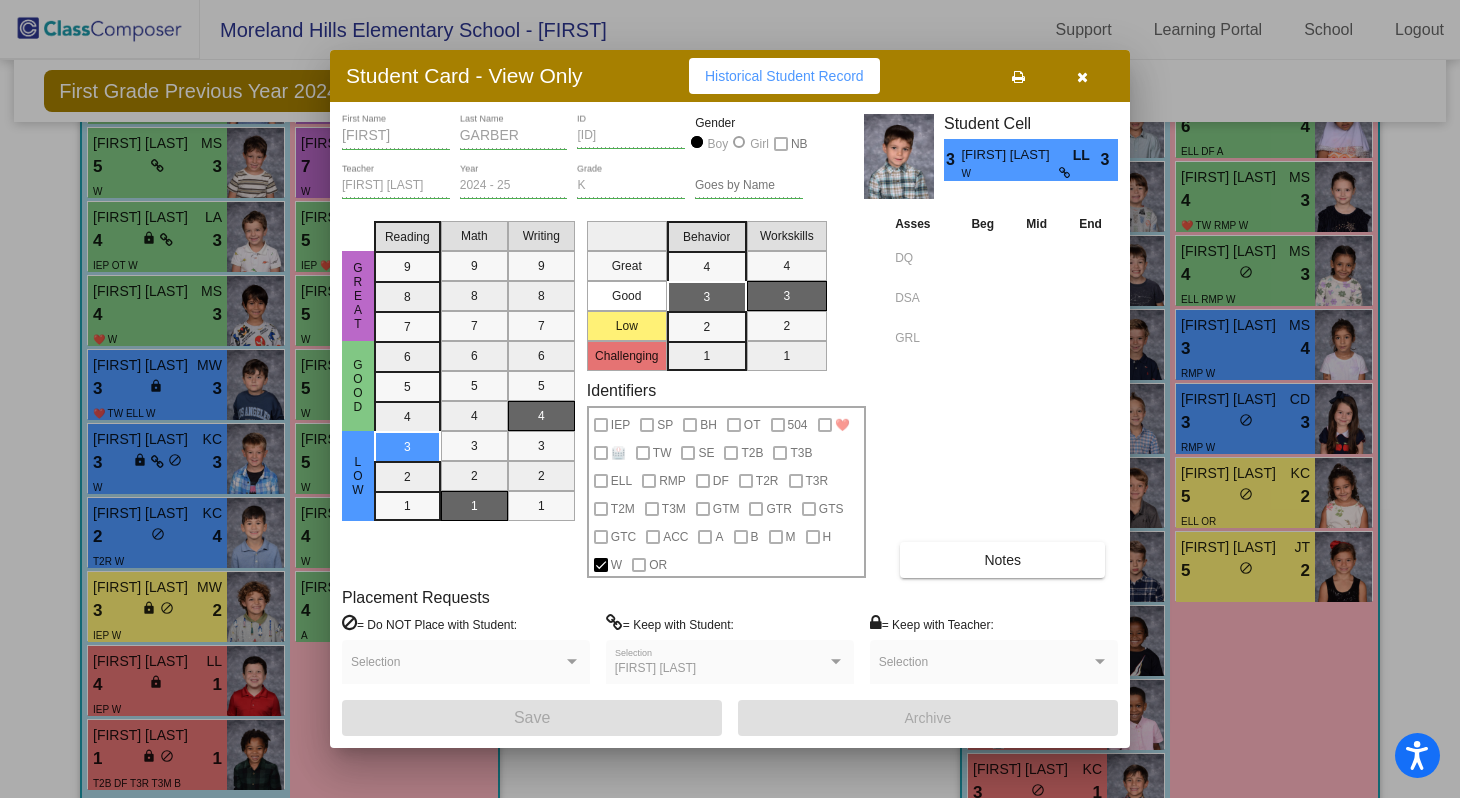 click at bounding box center (1082, 76) 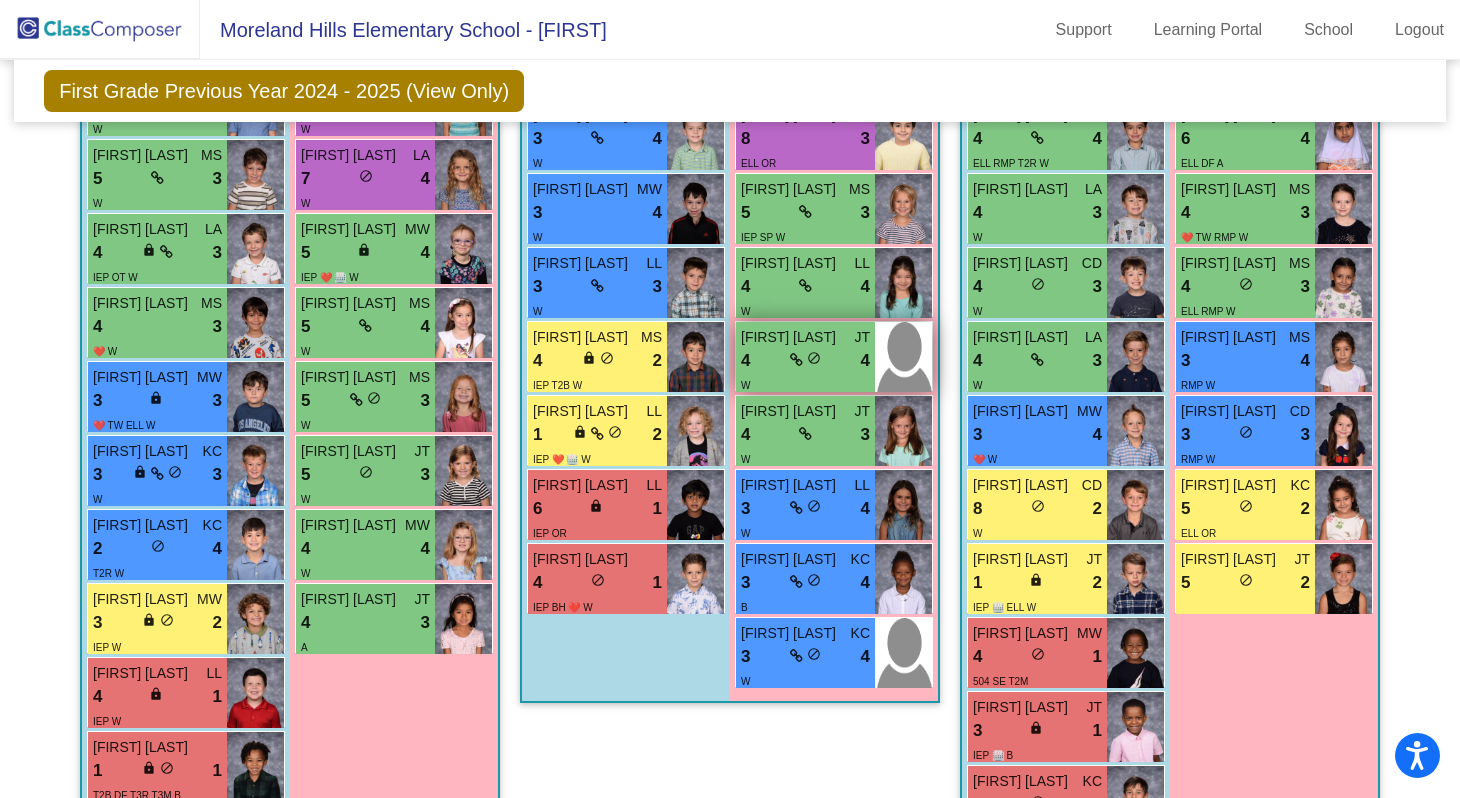 scroll, scrollTop: 725, scrollLeft: 0, axis: vertical 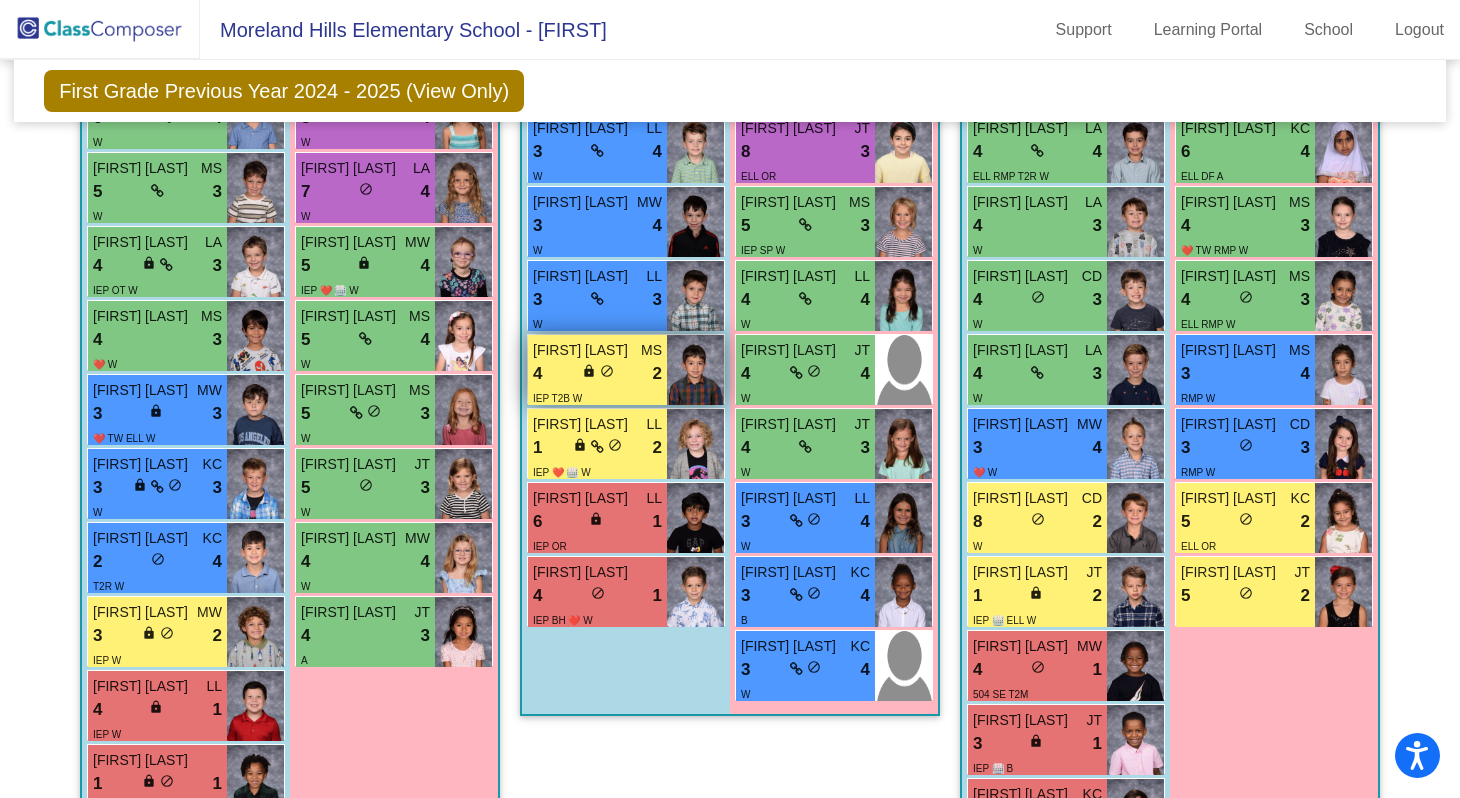 click on "[FIRST] [LAST]" at bounding box center (583, 350) 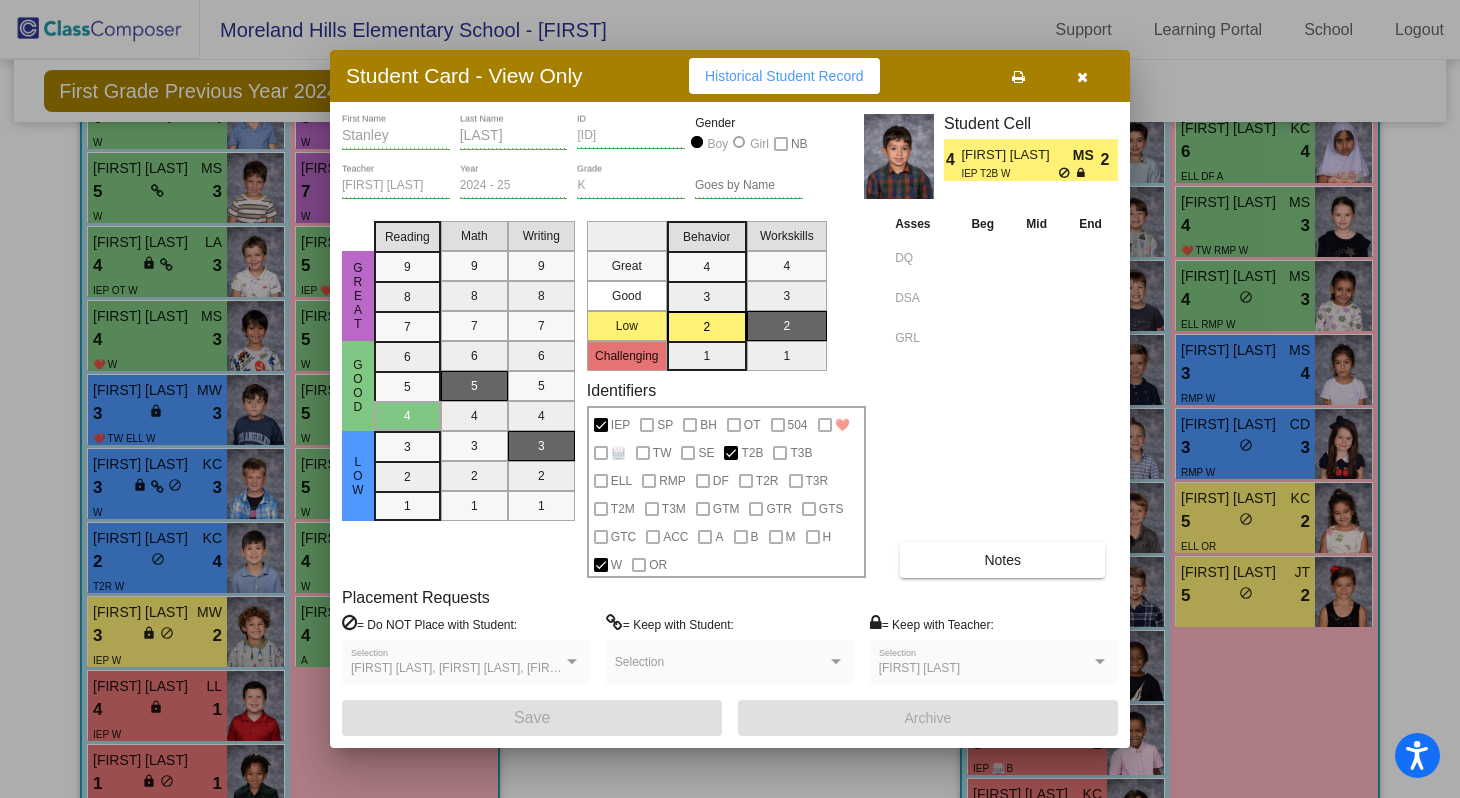 click at bounding box center [1082, 76] 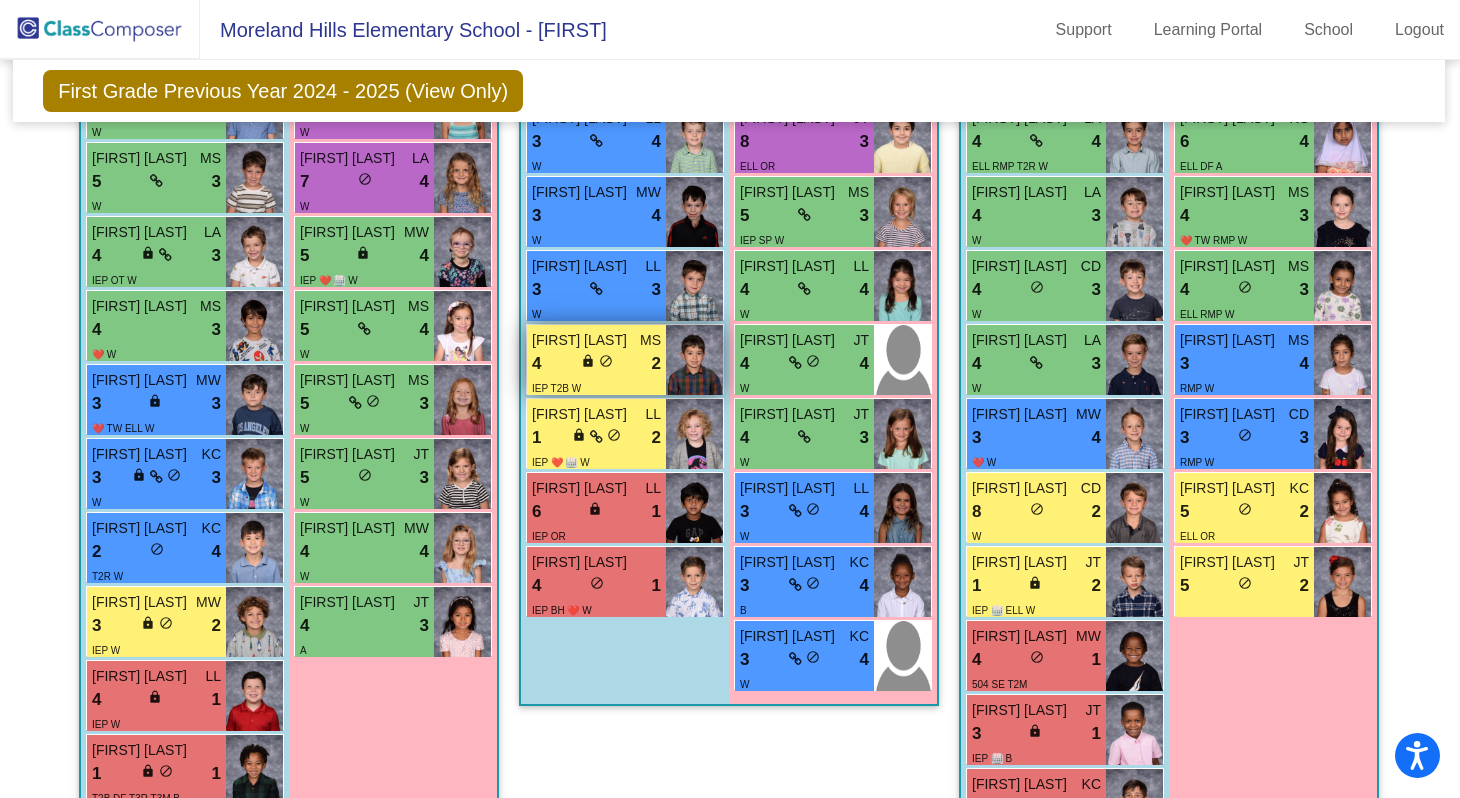 scroll, scrollTop: 744, scrollLeft: 1, axis: both 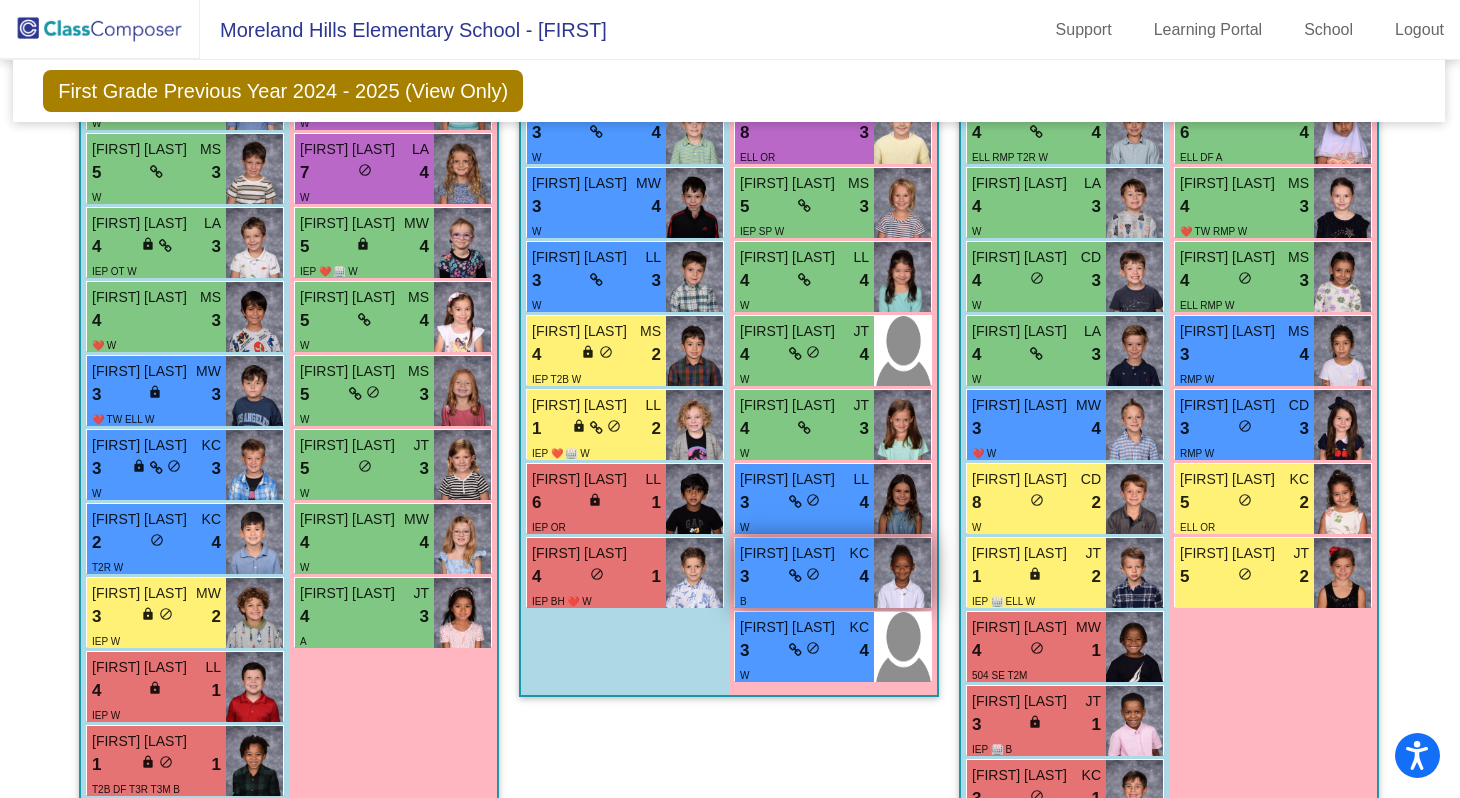click on "B" at bounding box center (804, 600) 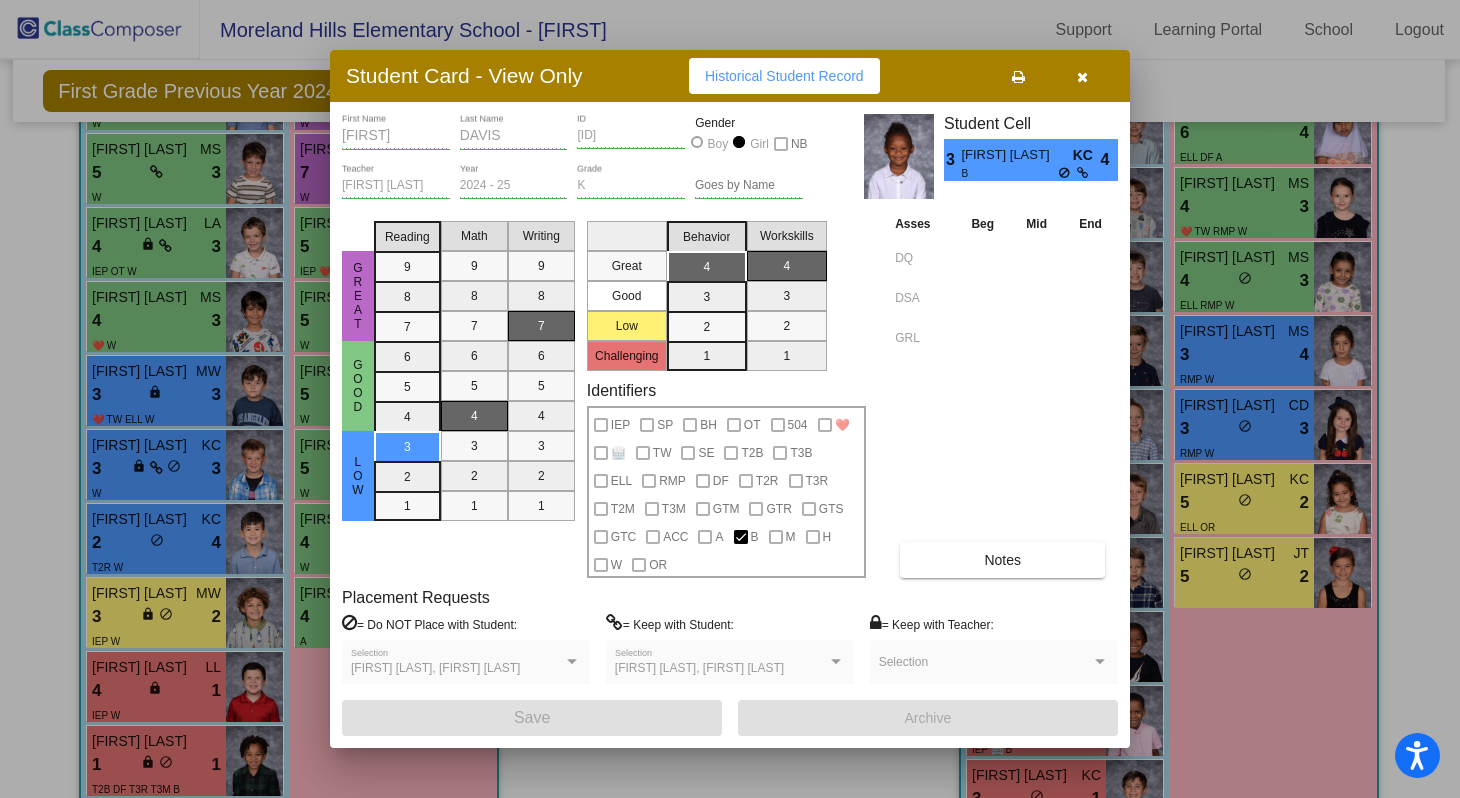 click at bounding box center [1082, 77] 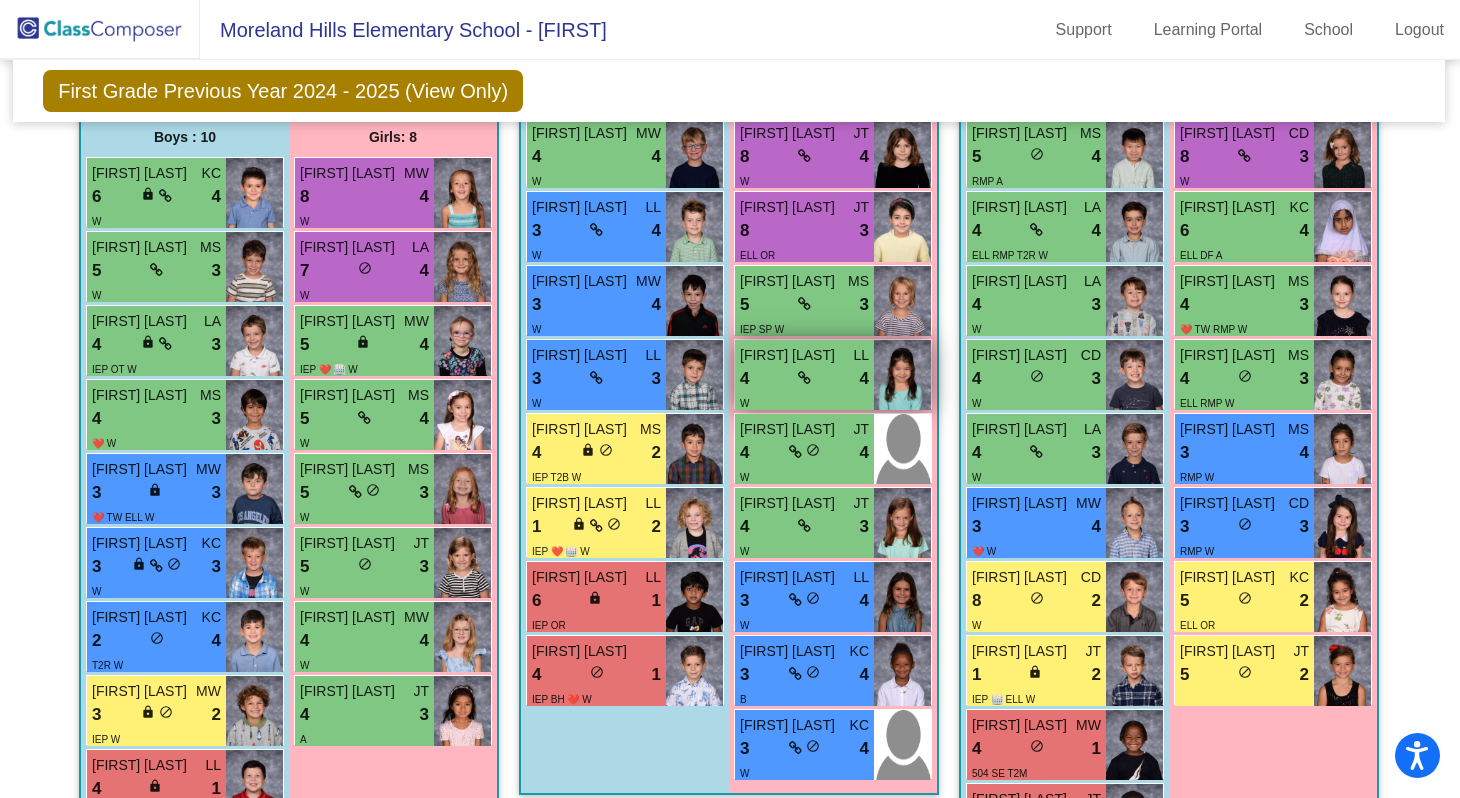 scroll, scrollTop: 607, scrollLeft: 1, axis: both 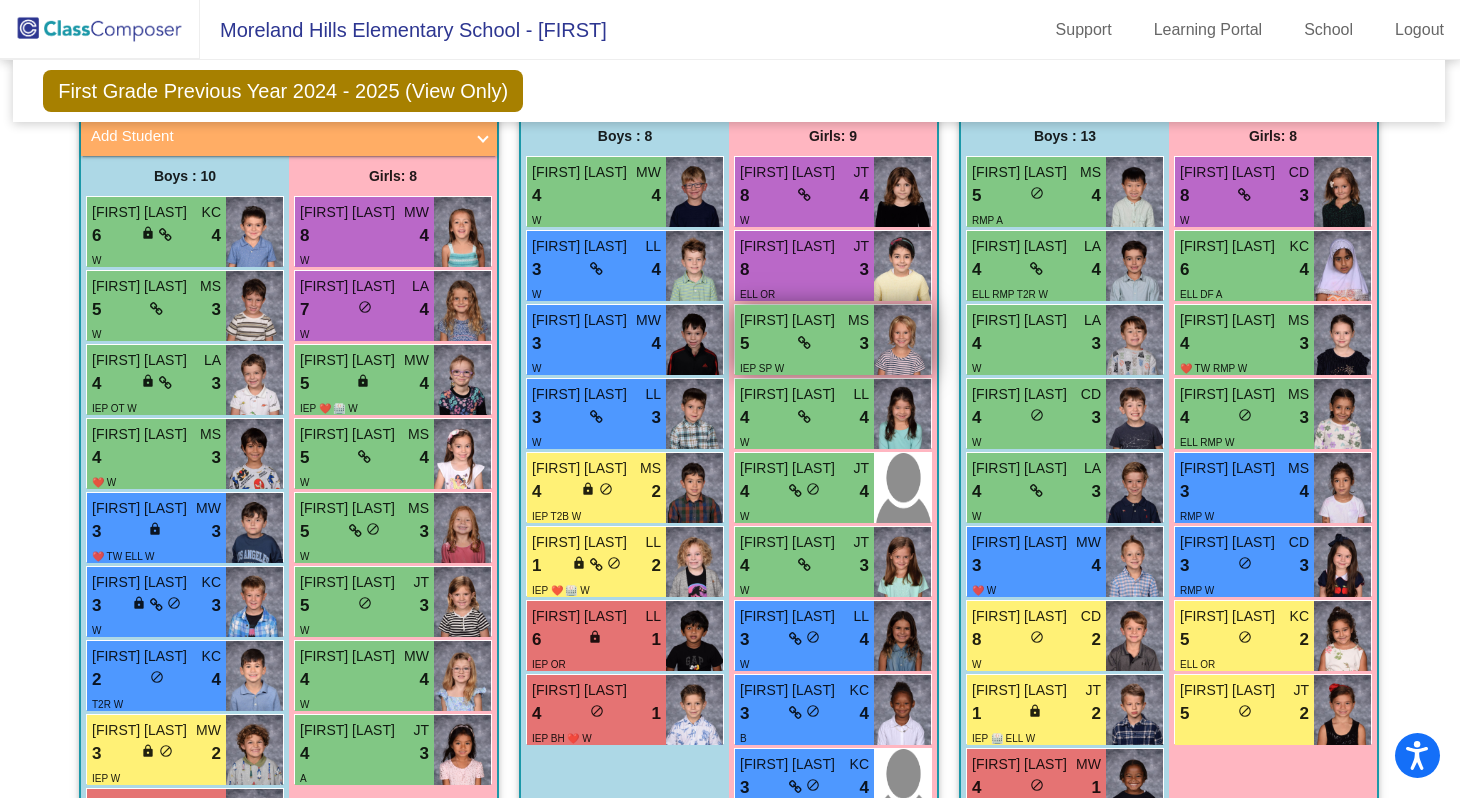 click on "[FIRST] [LAST]" at bounding box center (790, 320) 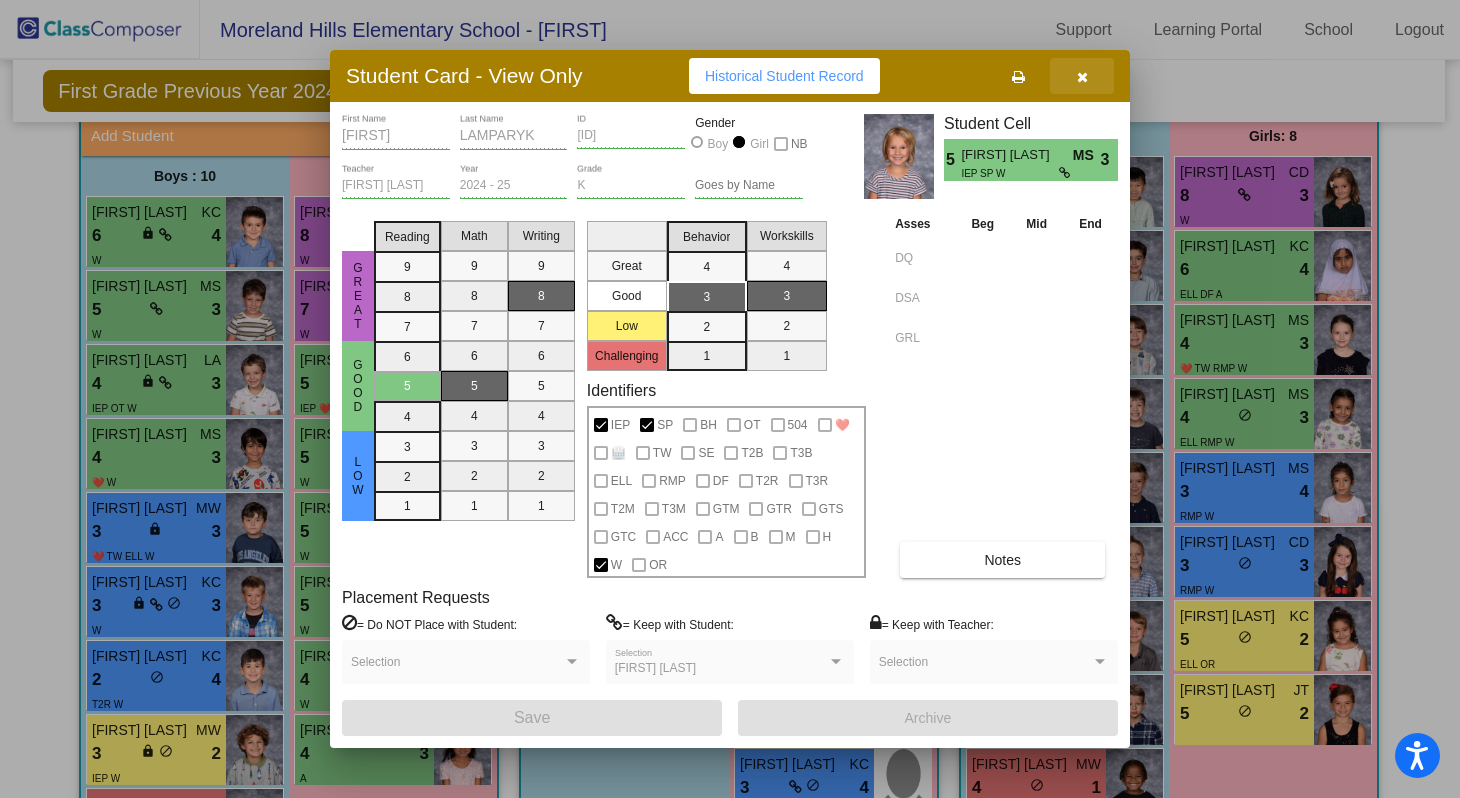 click at bounding box center [1082, 76] 